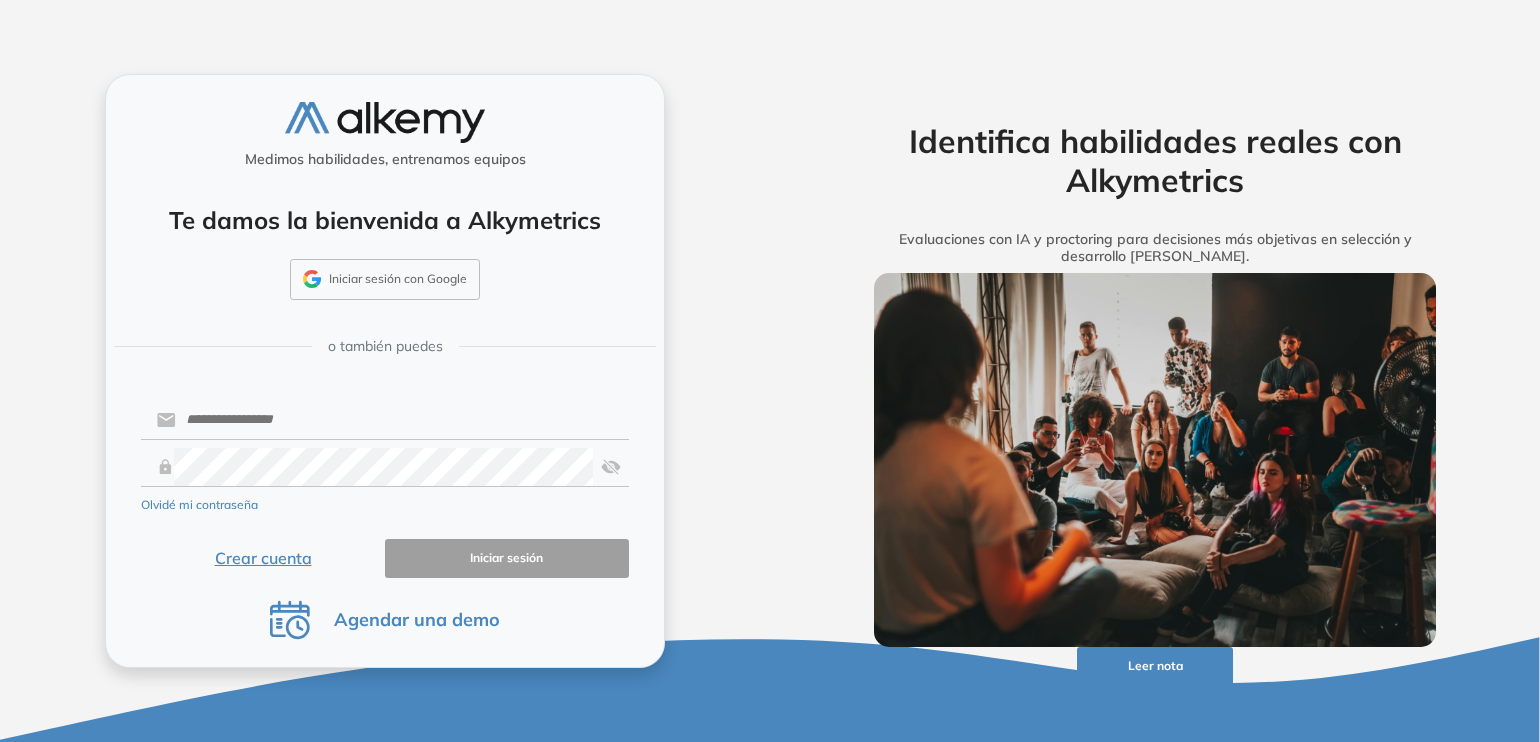 scroll, scrollTop: 0, scrollLeft: 0, axis: both 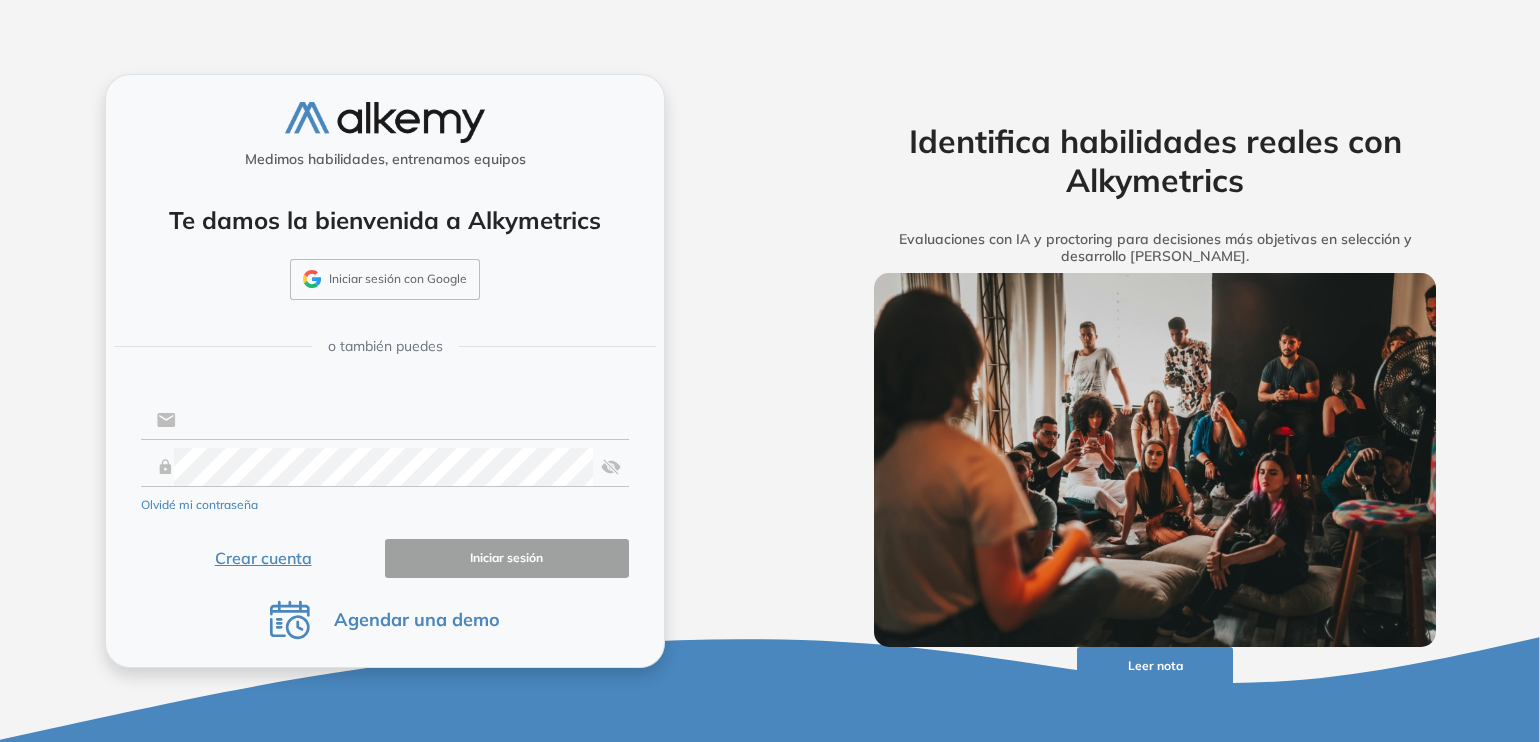 click at bounding box center [402, 420] 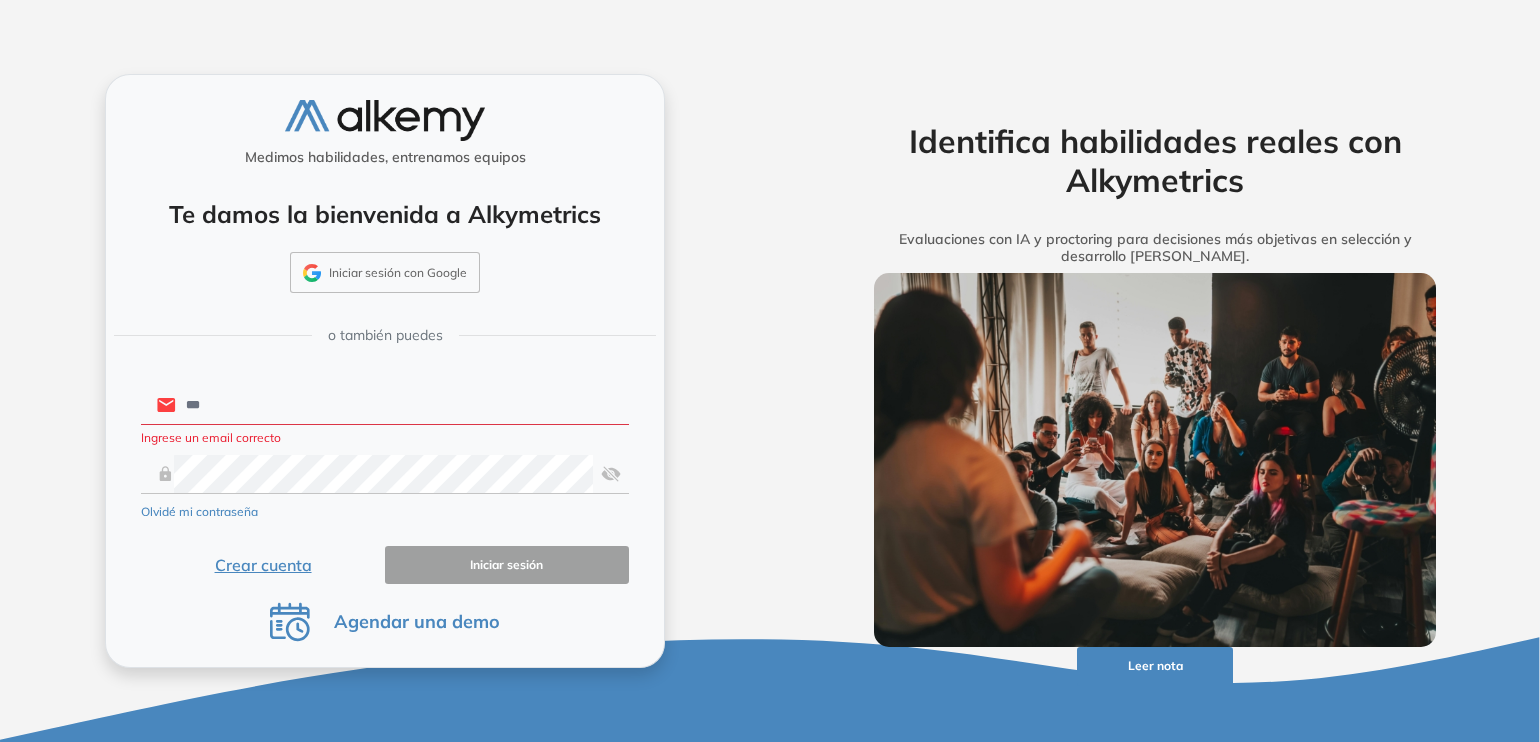 type on "**********" 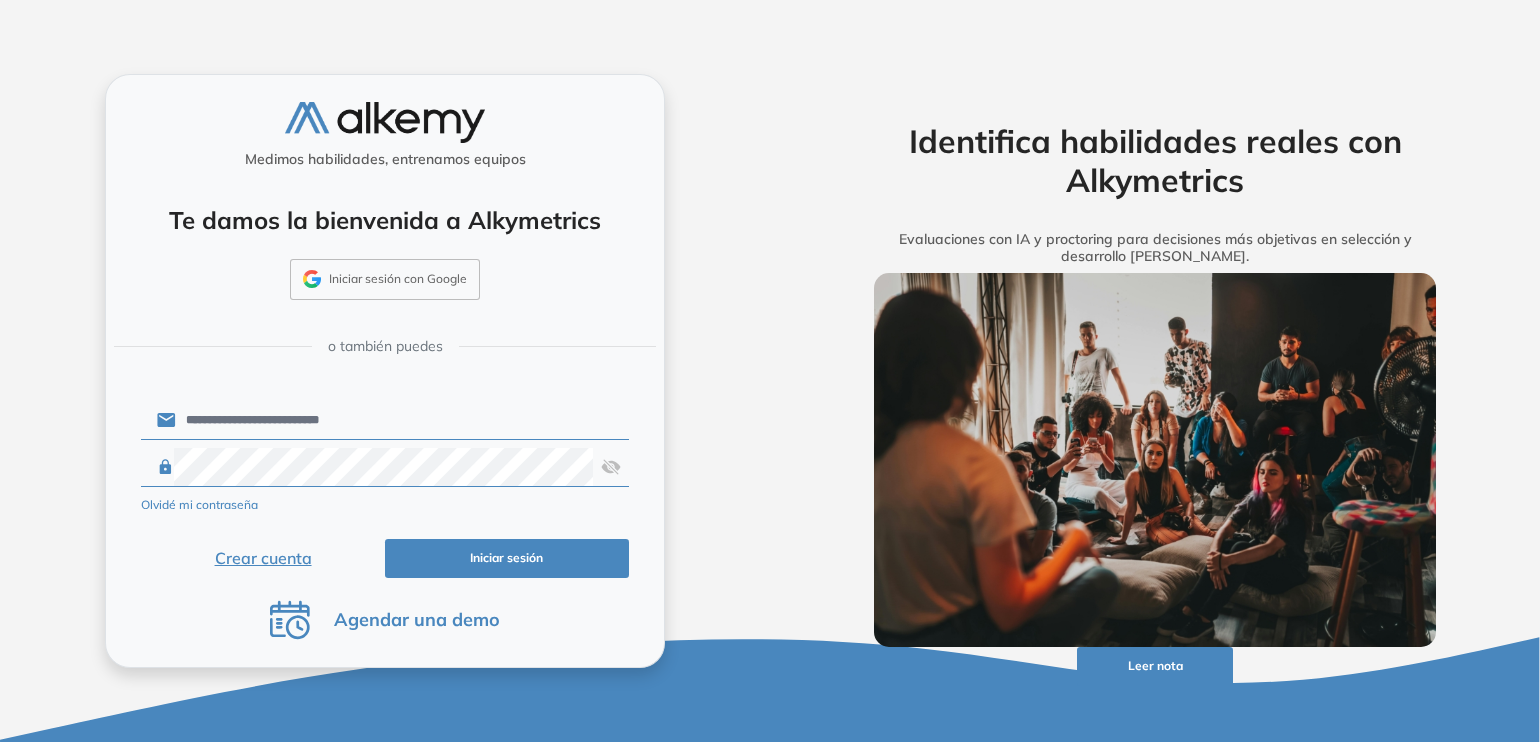 click on "Iniciar sesión" at bounding box center (507, 558) 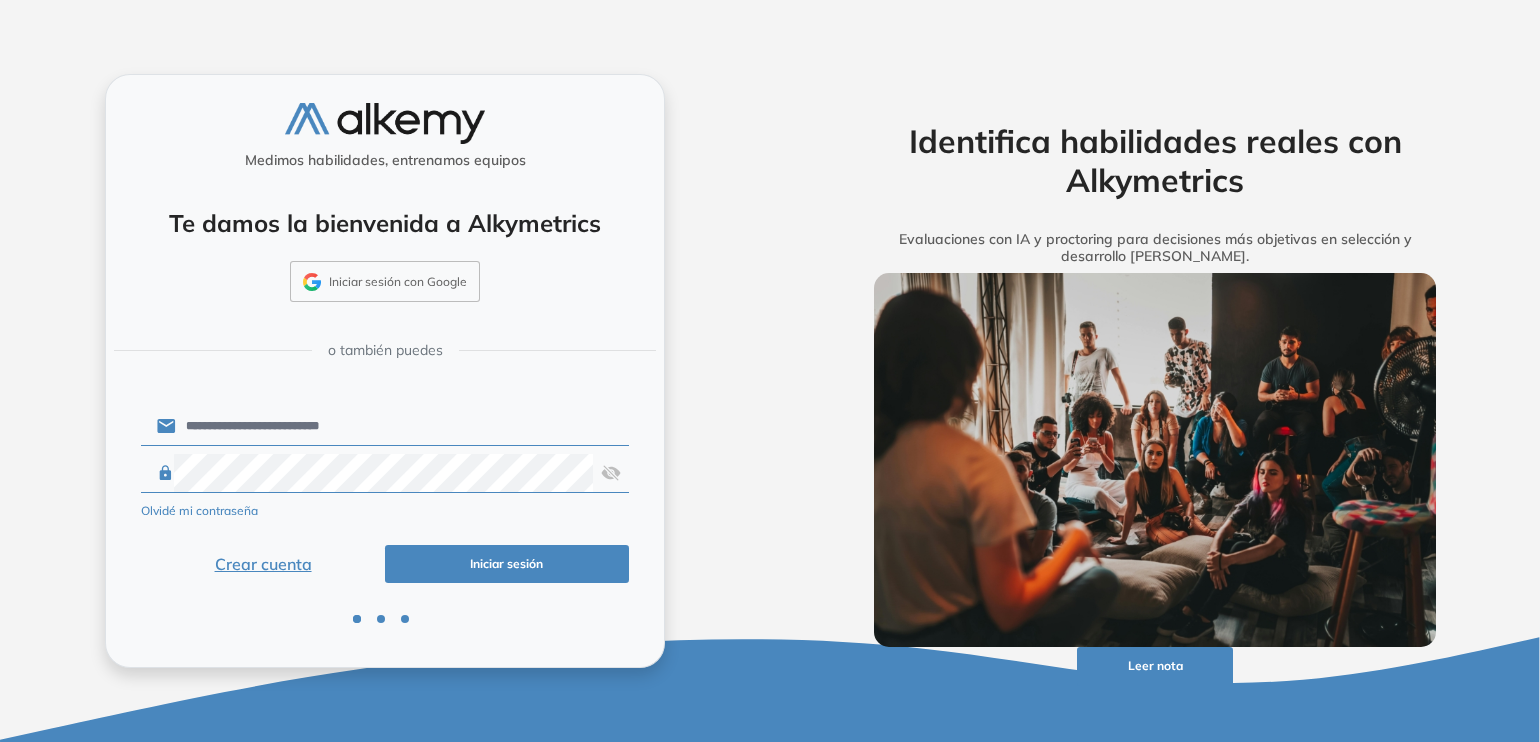type 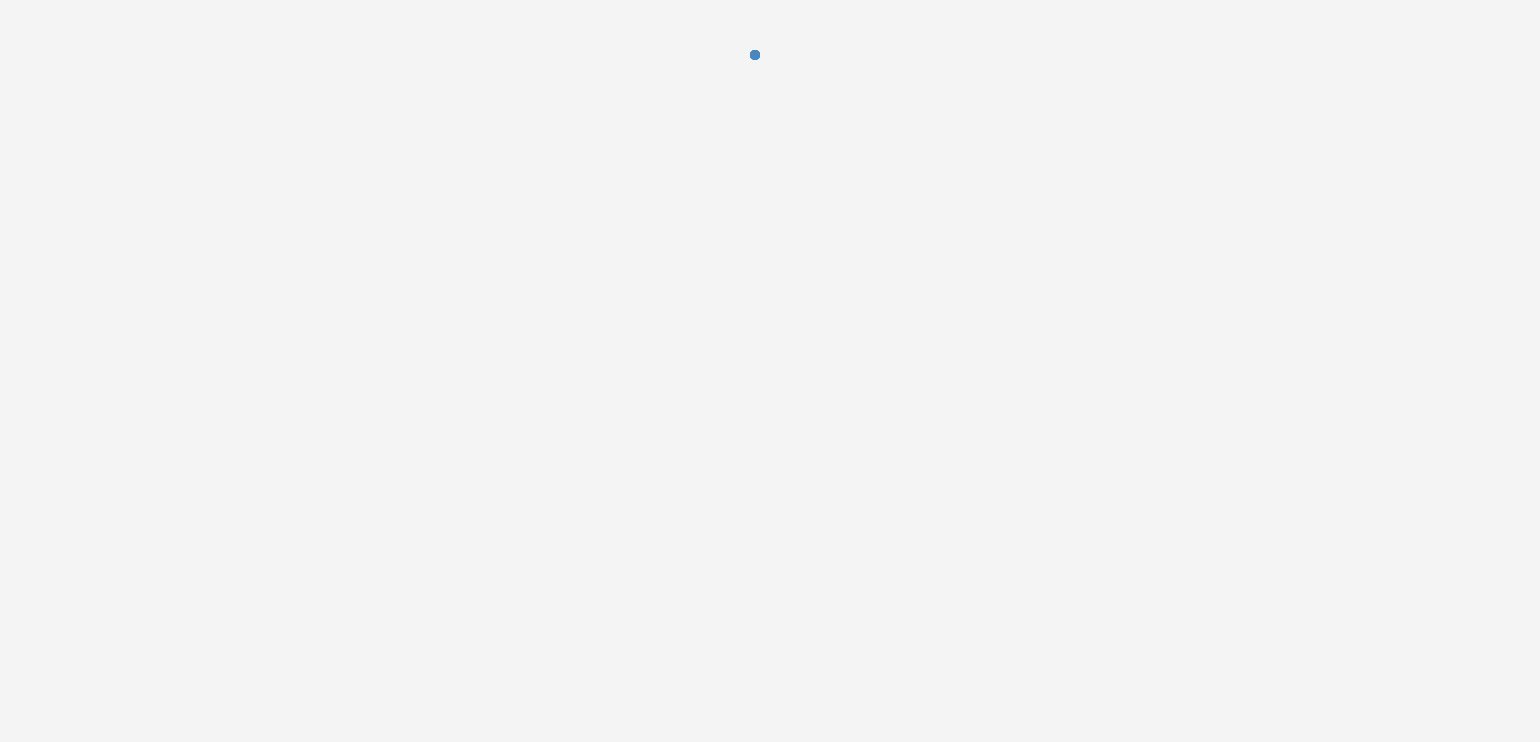 scroll, scrollTop: 0, scrollLeft: 0, axis: both 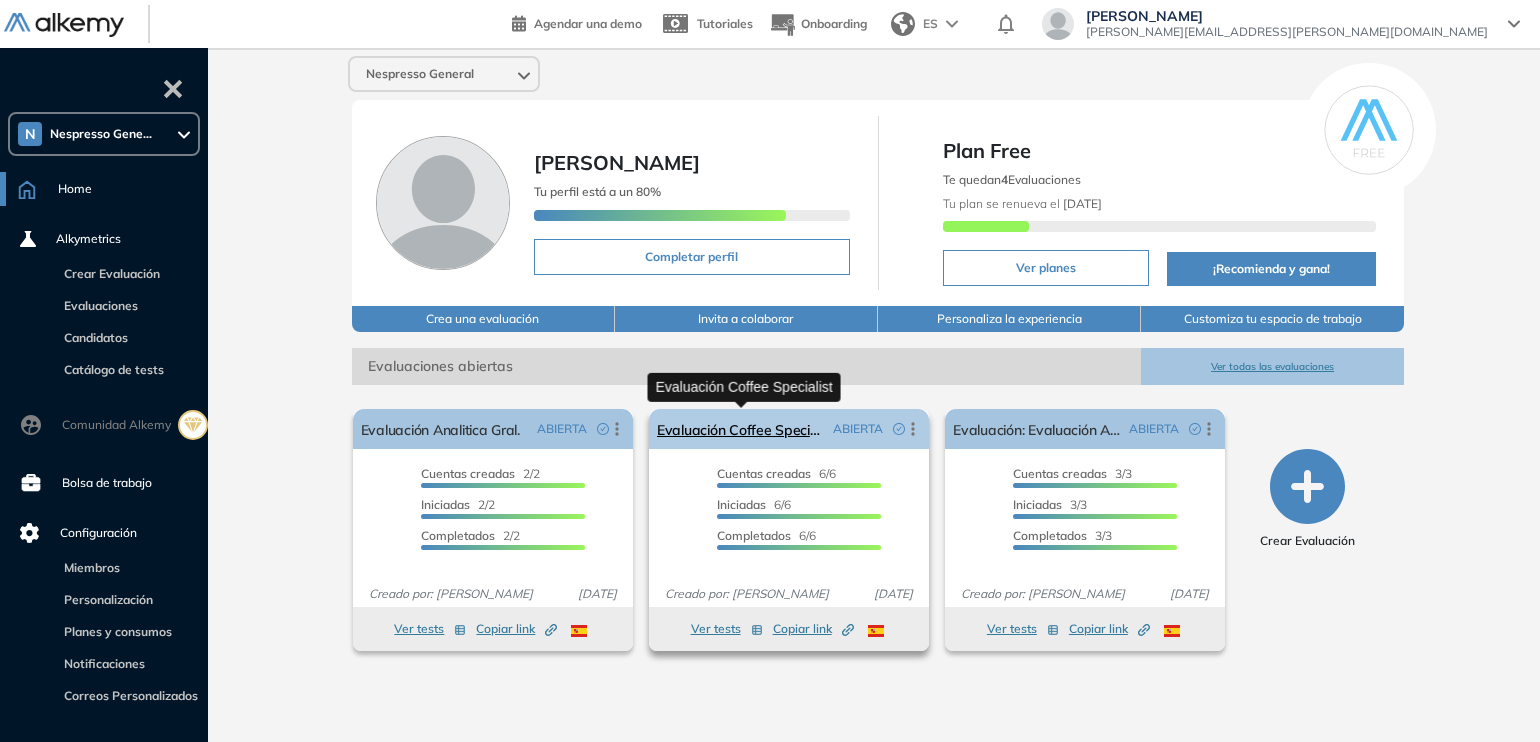 click on "Evaluación Coffee Specialist" at bounding box center (741, 429) 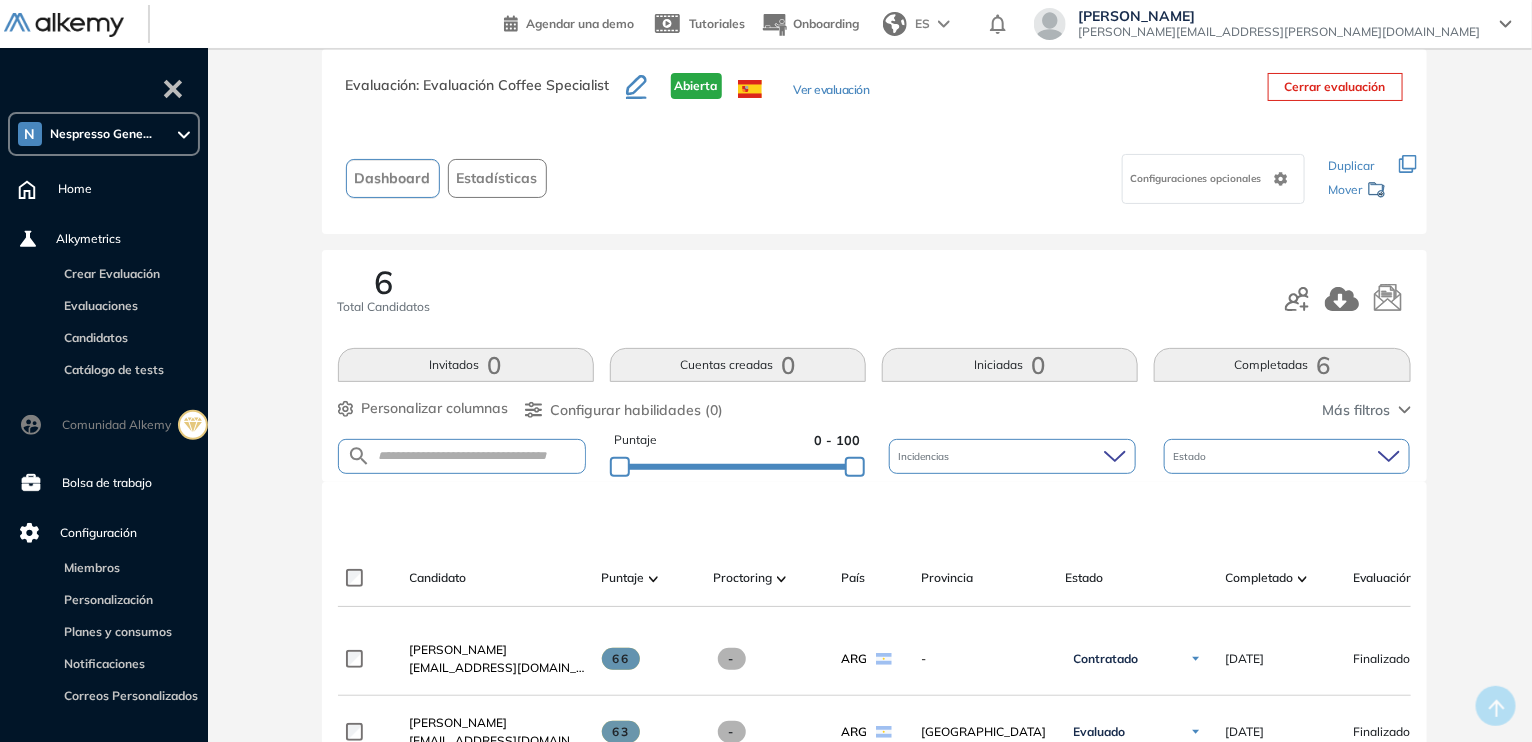scroll, scrollTop: 0, scrollLeft: 0, axis: both 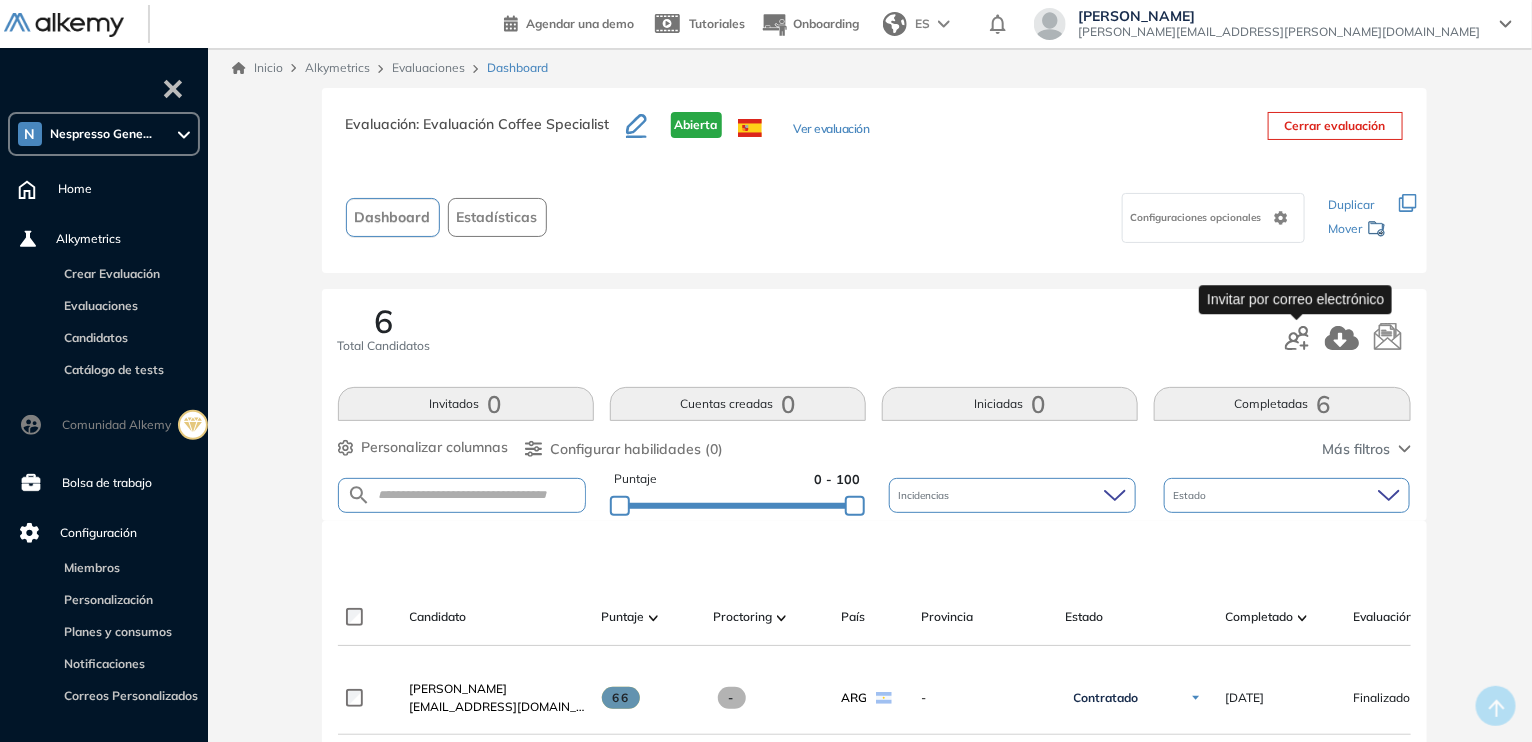 click 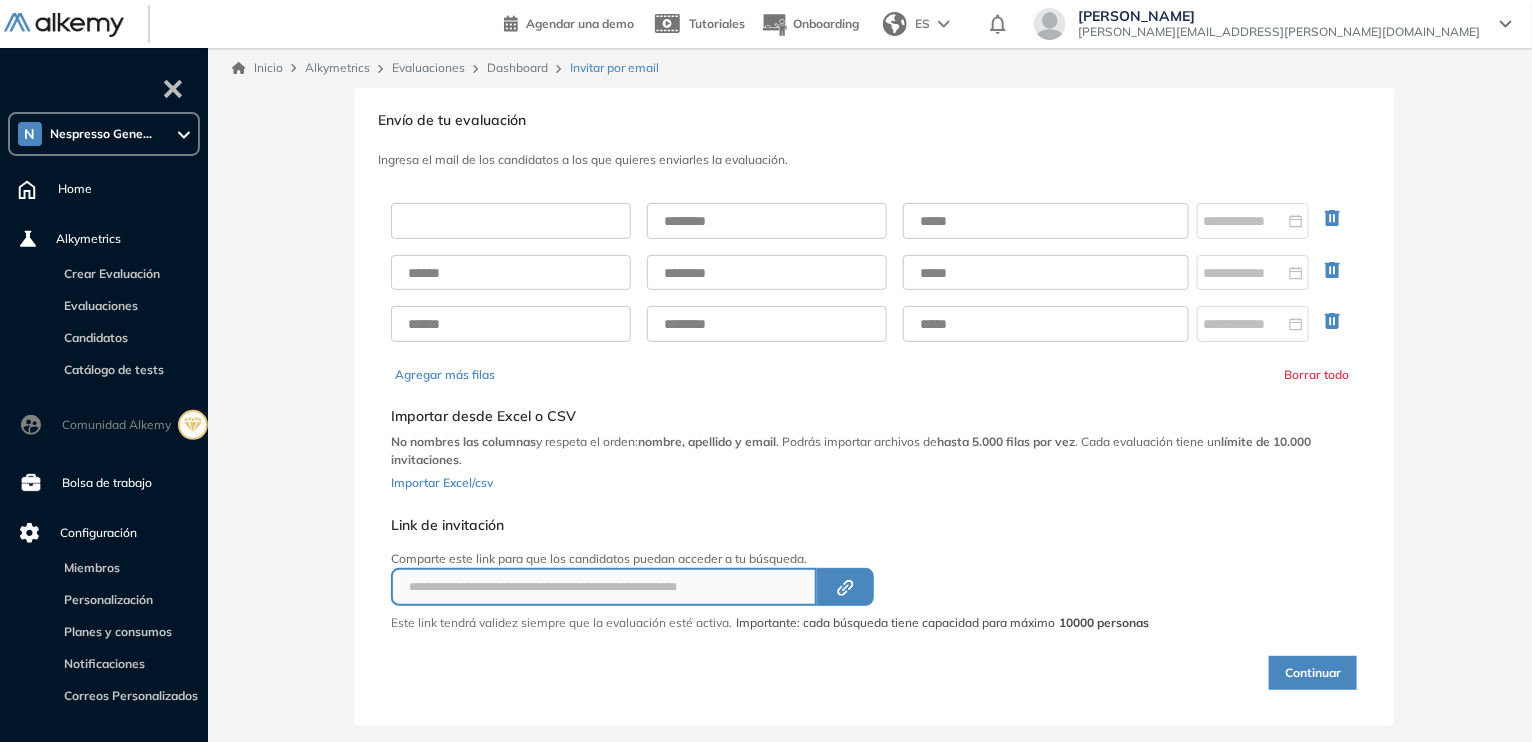 click at bounding box center (511, 221) 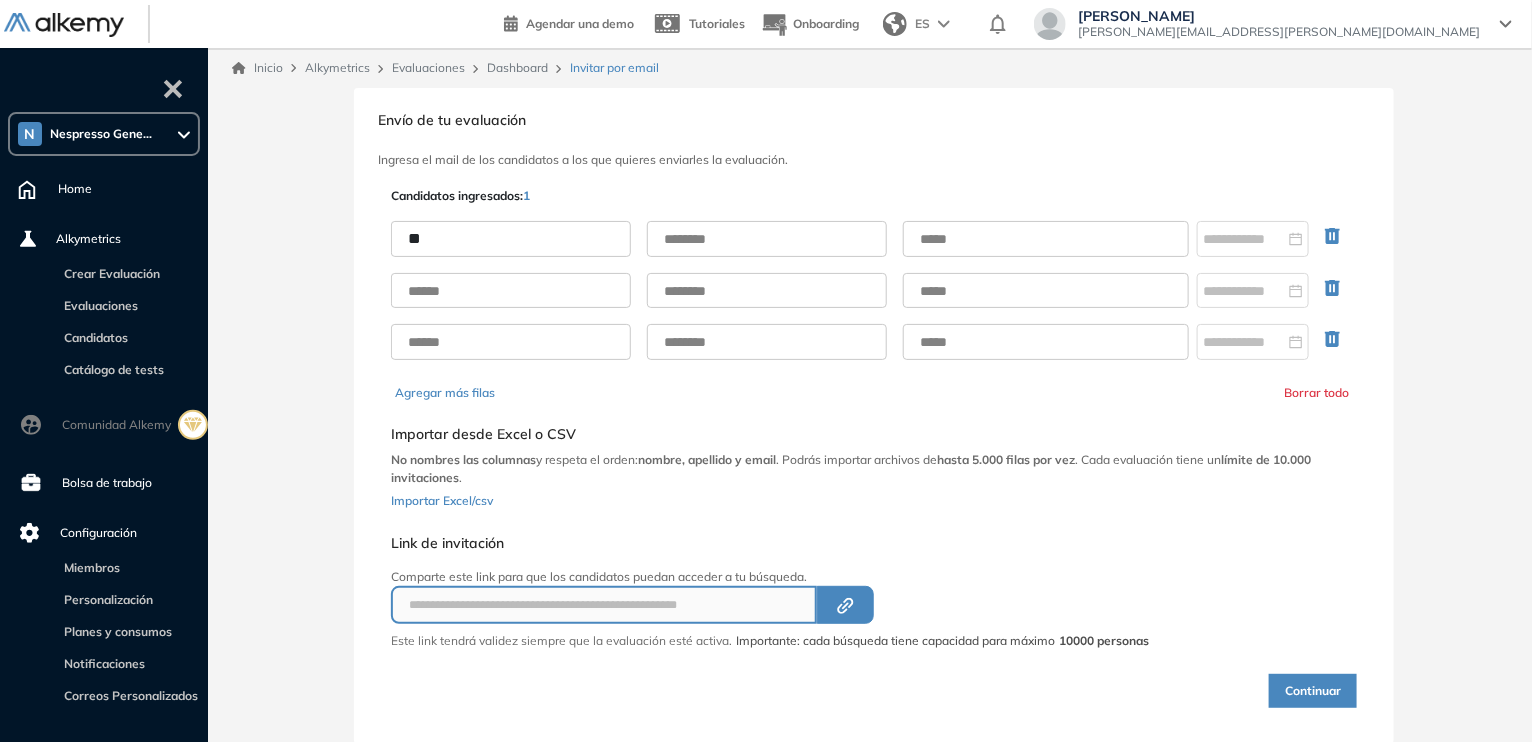 type on "*" 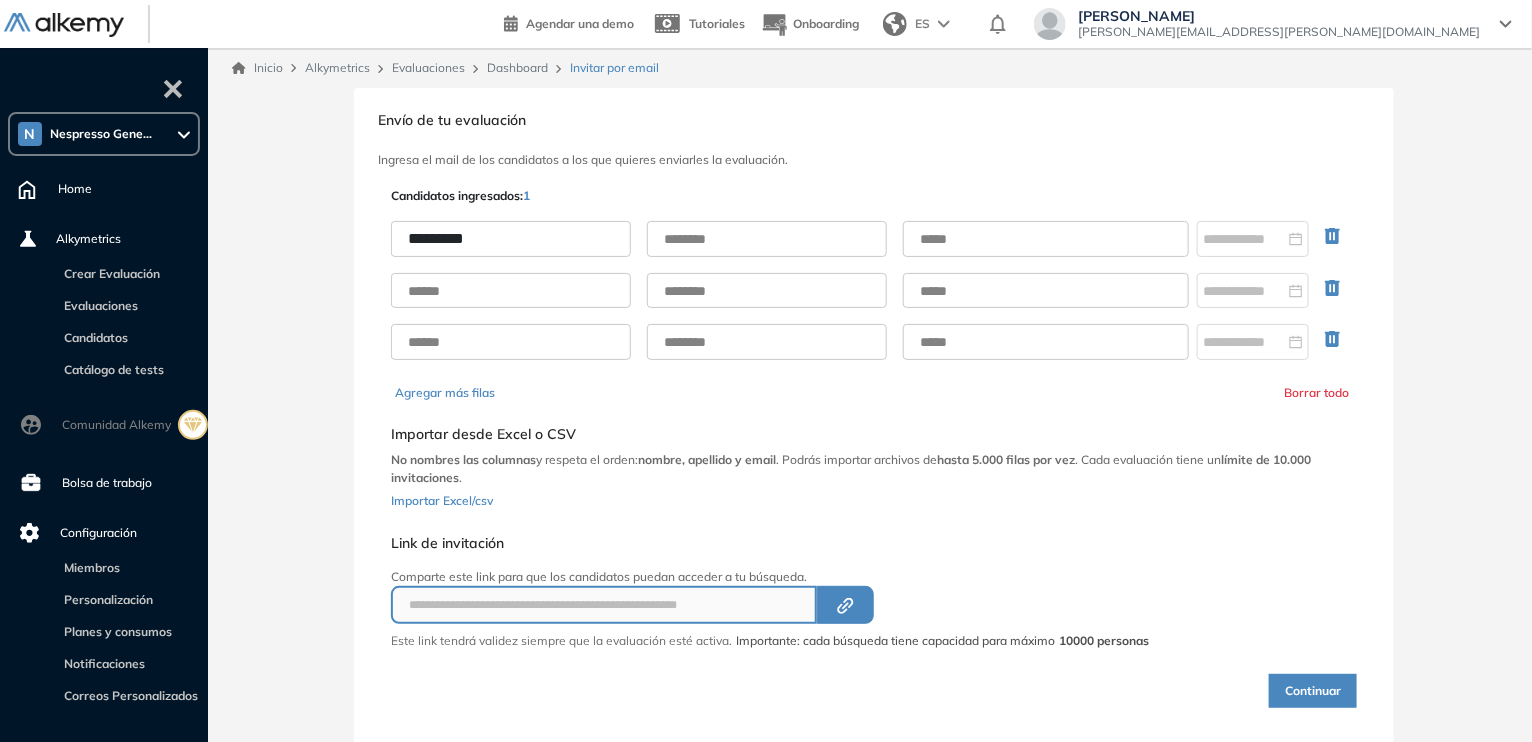 type on "*********" 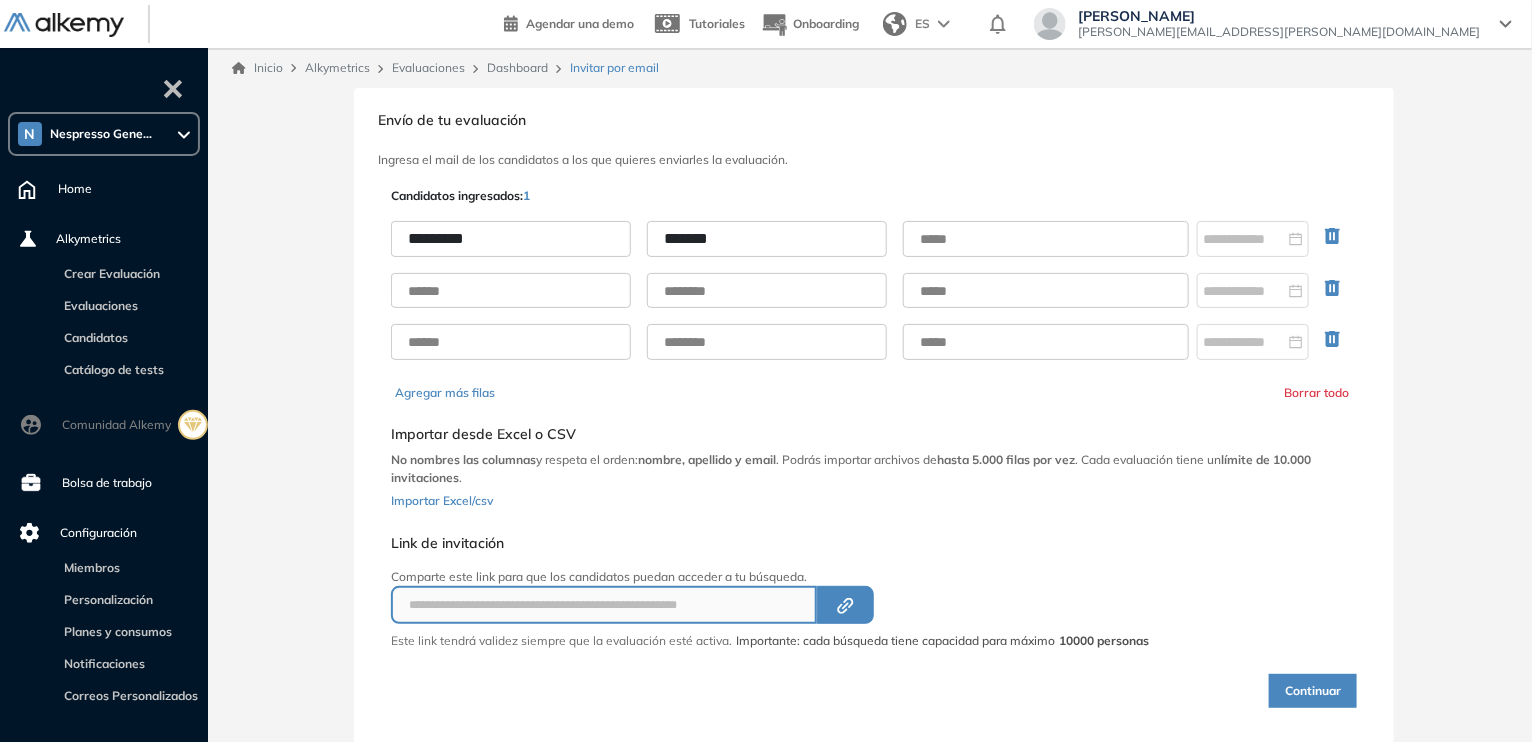 type on "*******" 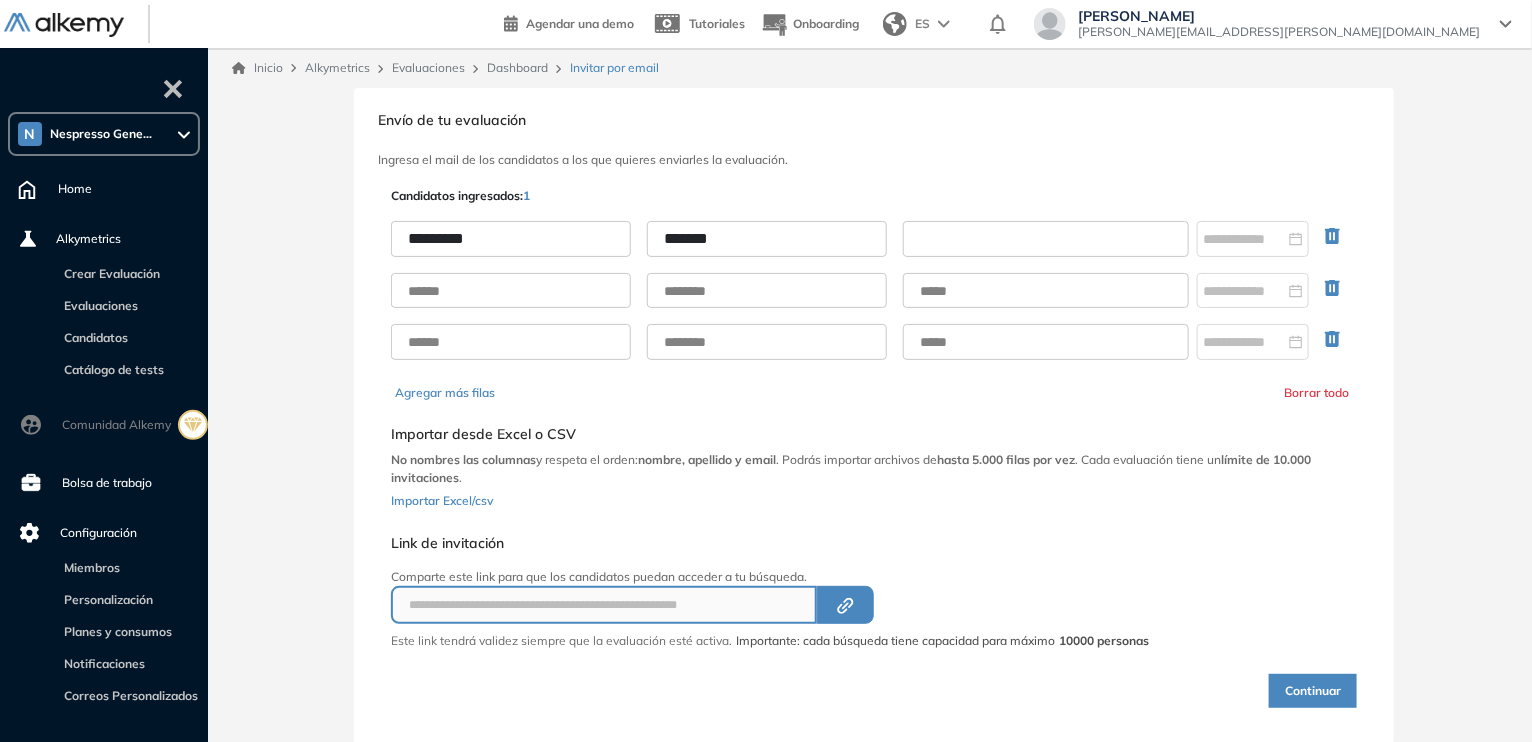 paste on "**********" 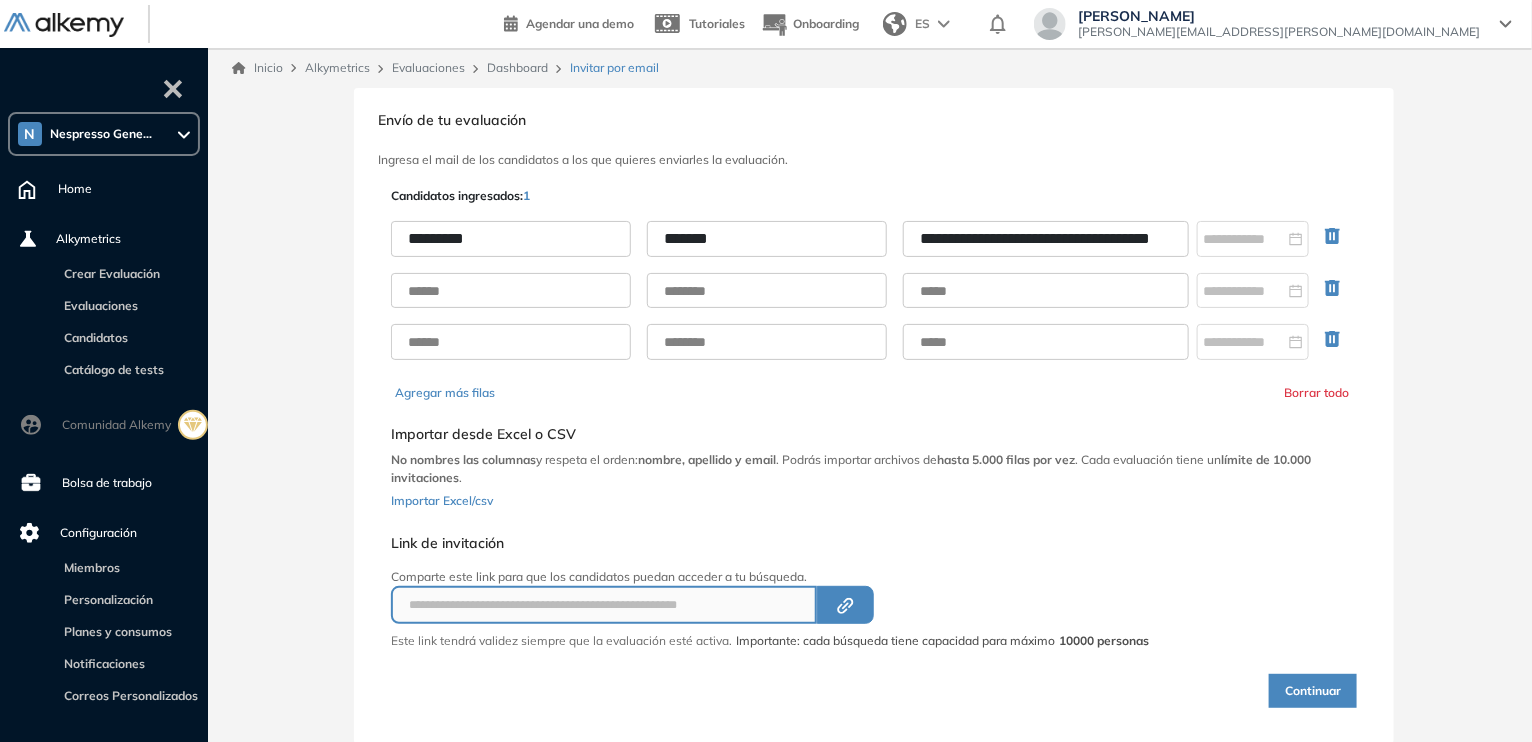 scroll, scrollTop: 0, scrollLeft: 49, axis: horizontal 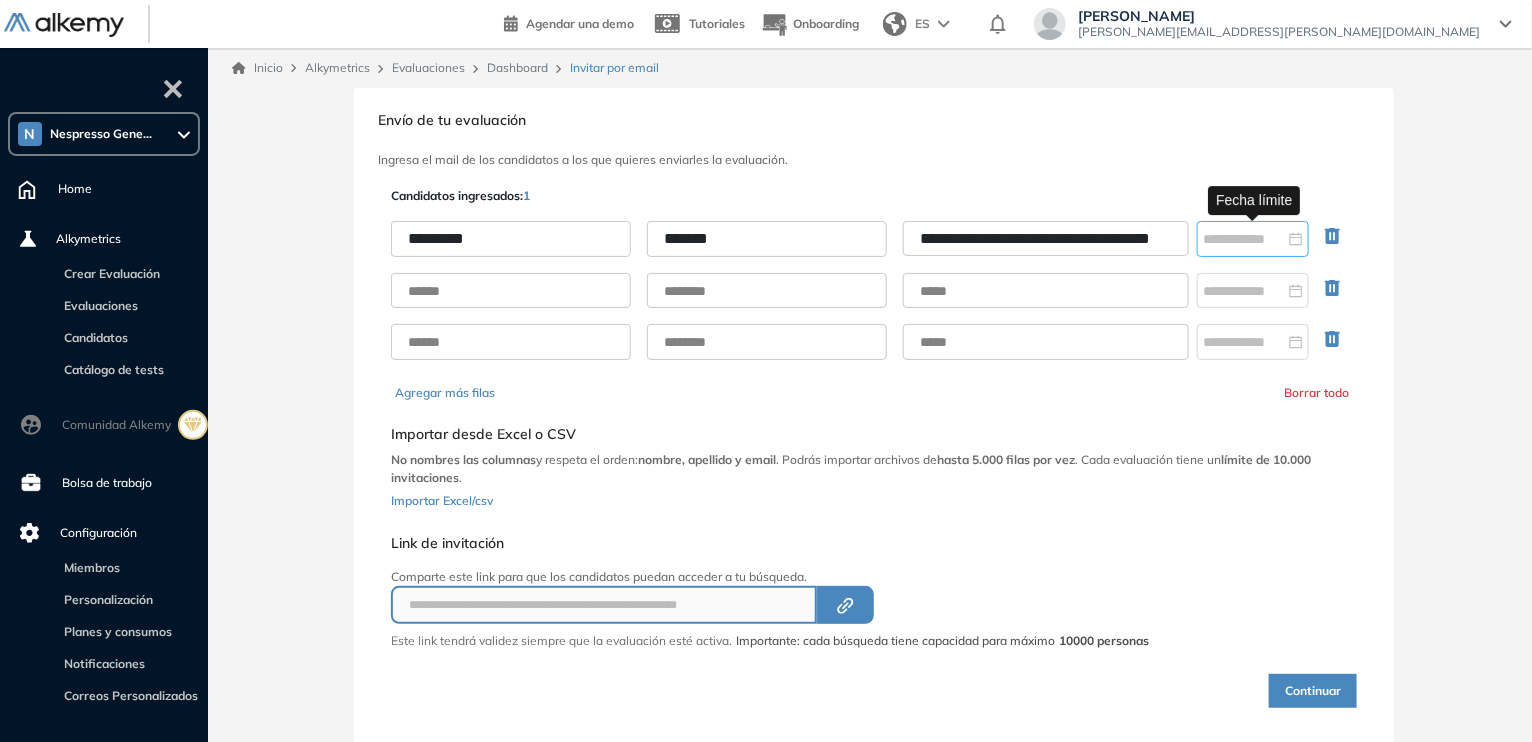 type on "**********" 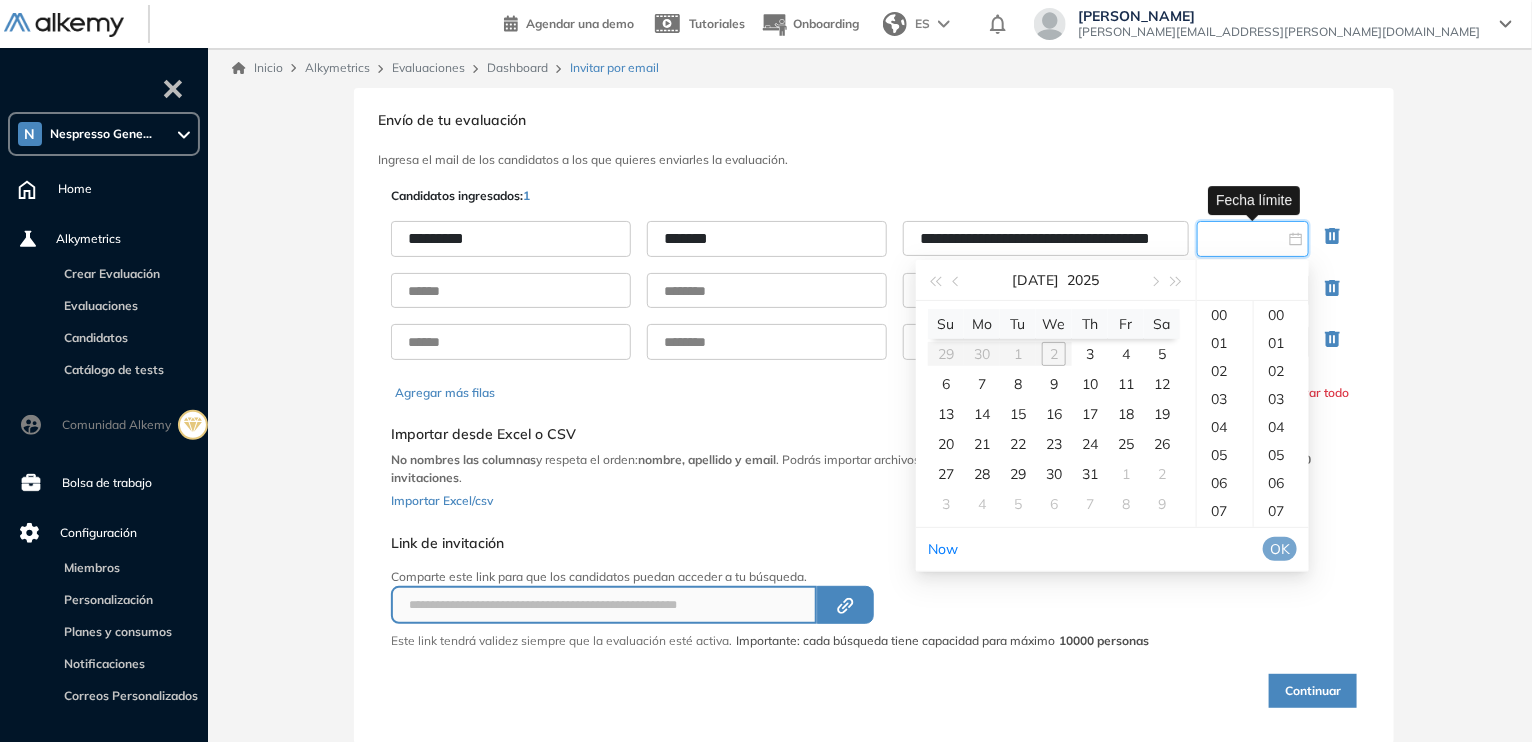 click at bounding box center (1244, 239) 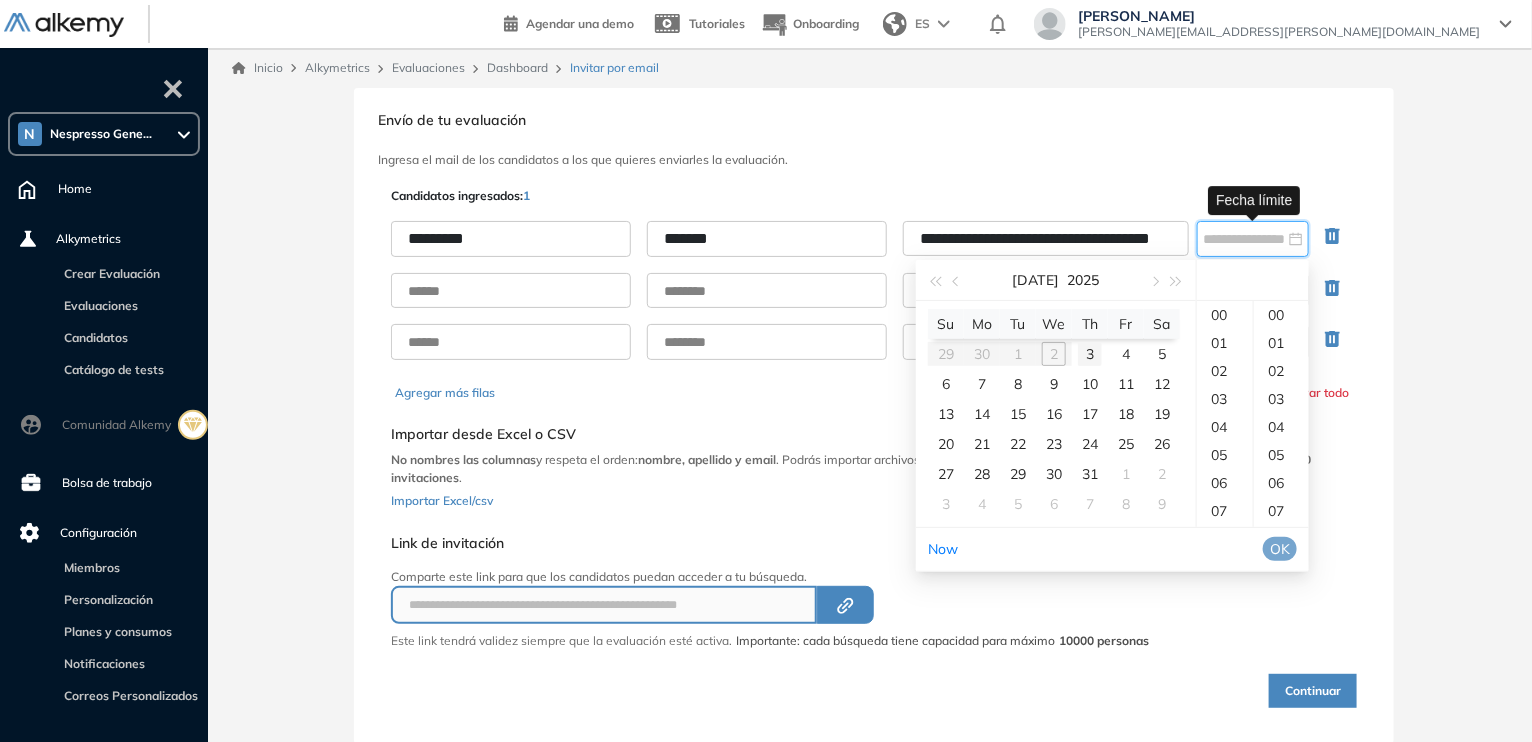 type on "**********" 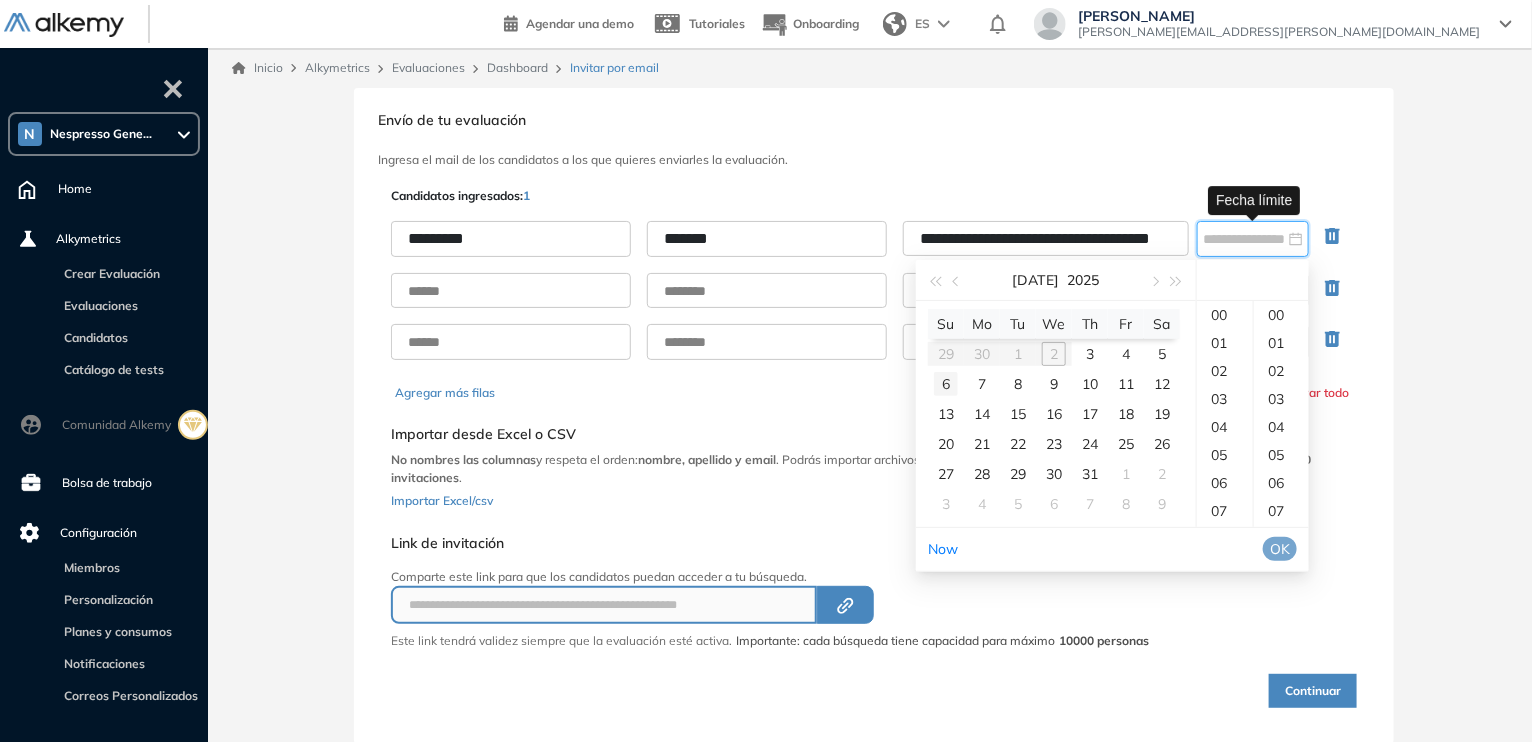 click on "6" at bounding box center [946, 384] 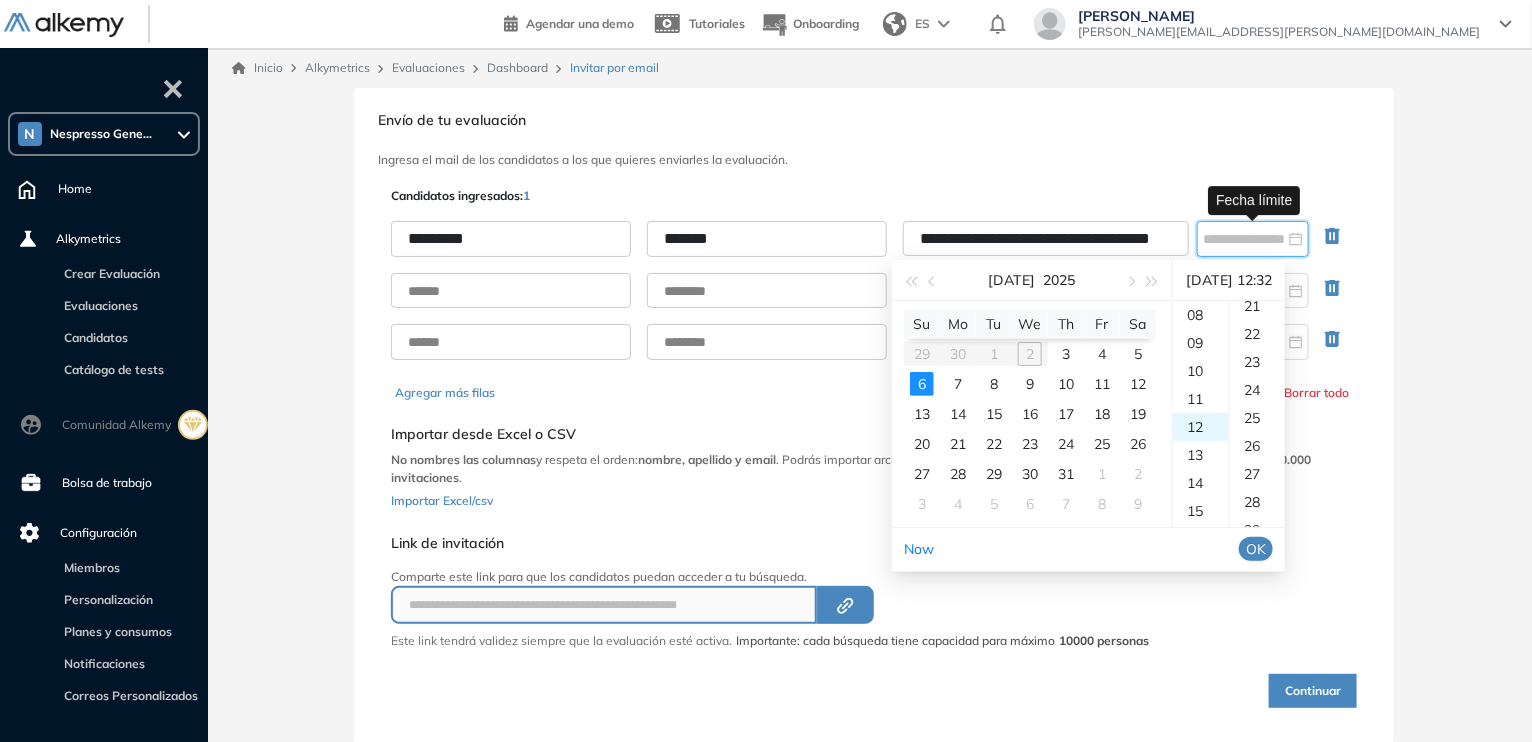 scroll, scrollTop: 335, scrollLeft: 0, axis: vertical 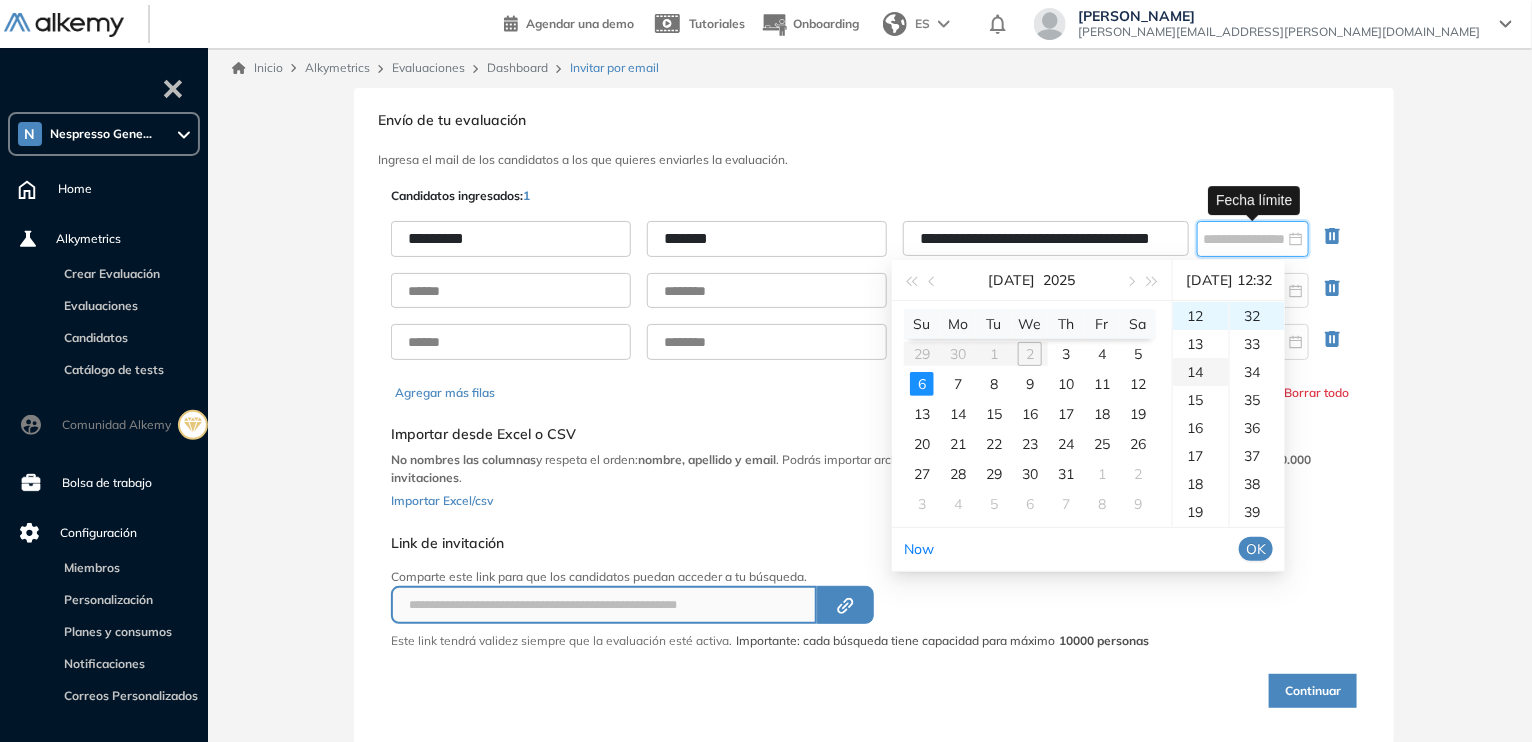 type on "**********" 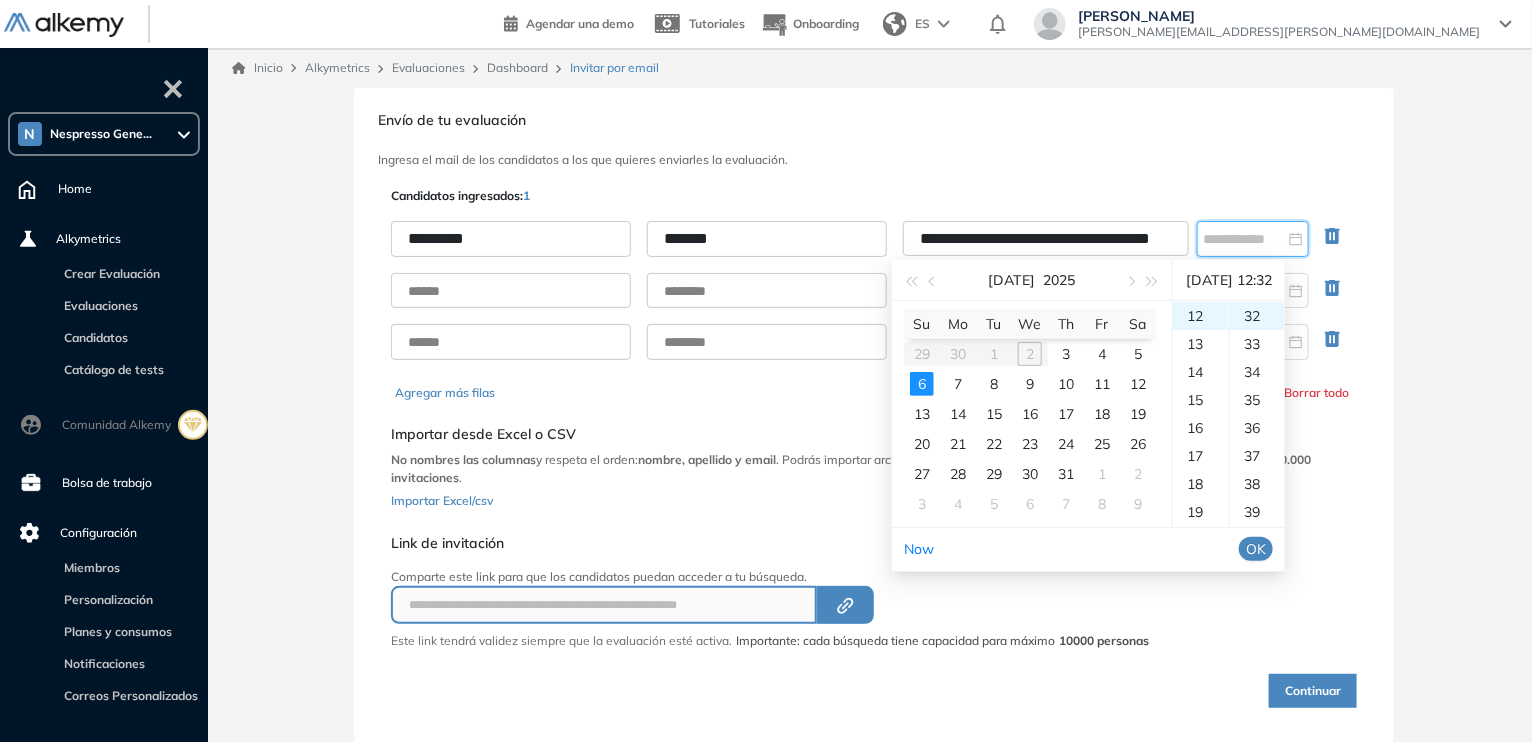 click on "**********" at bounding box center [874, 416] 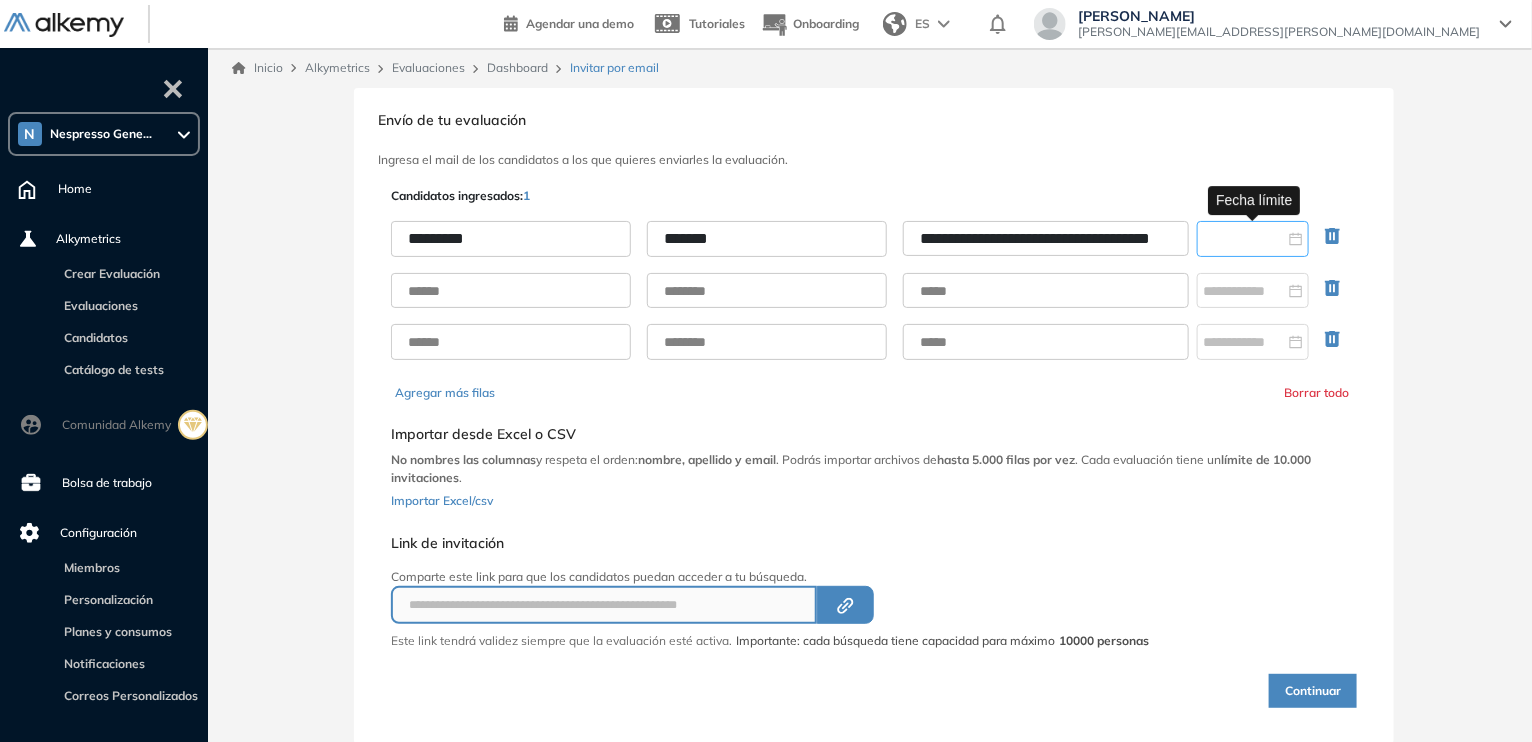 click at bounding box center (1244, 239) 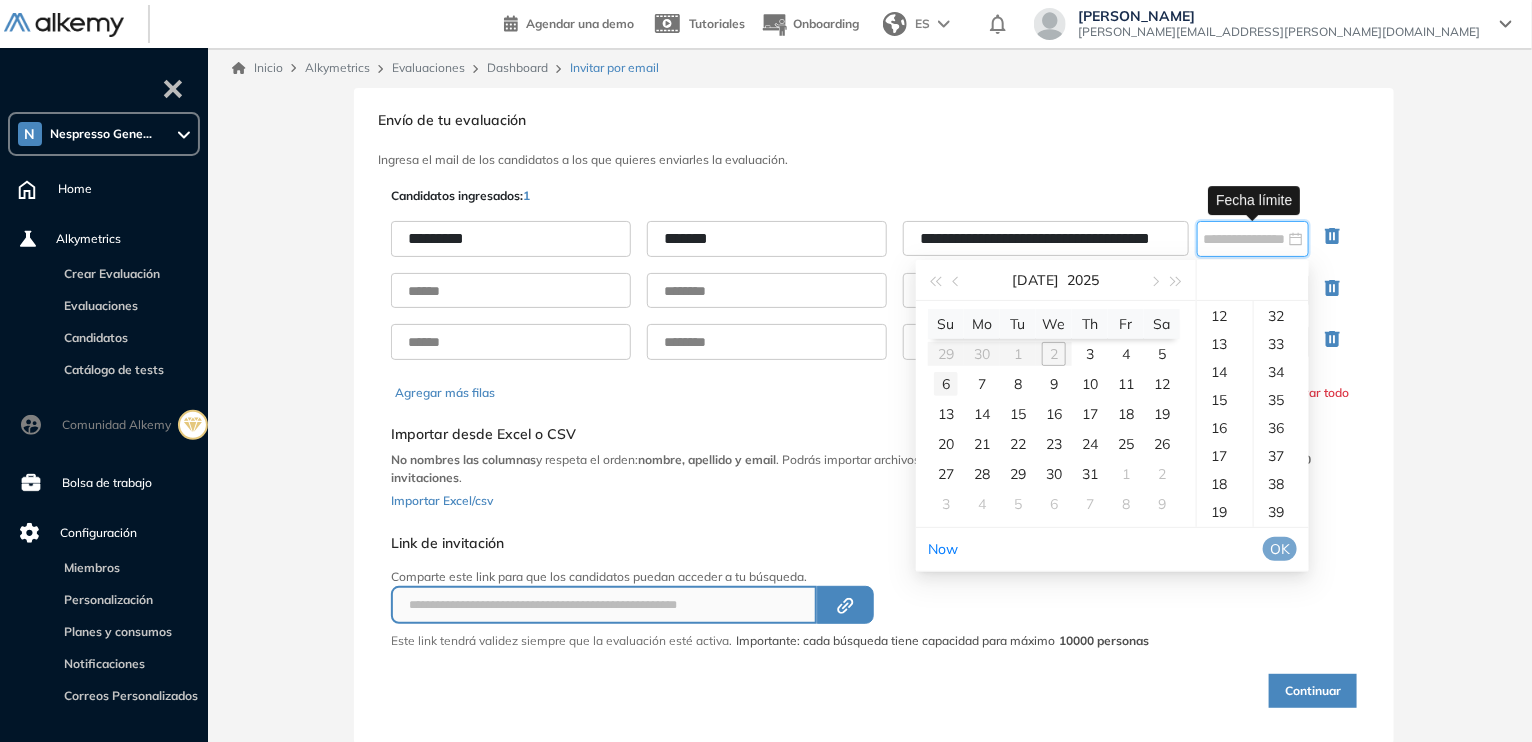 click on "6" at bounding box center (946, 384) 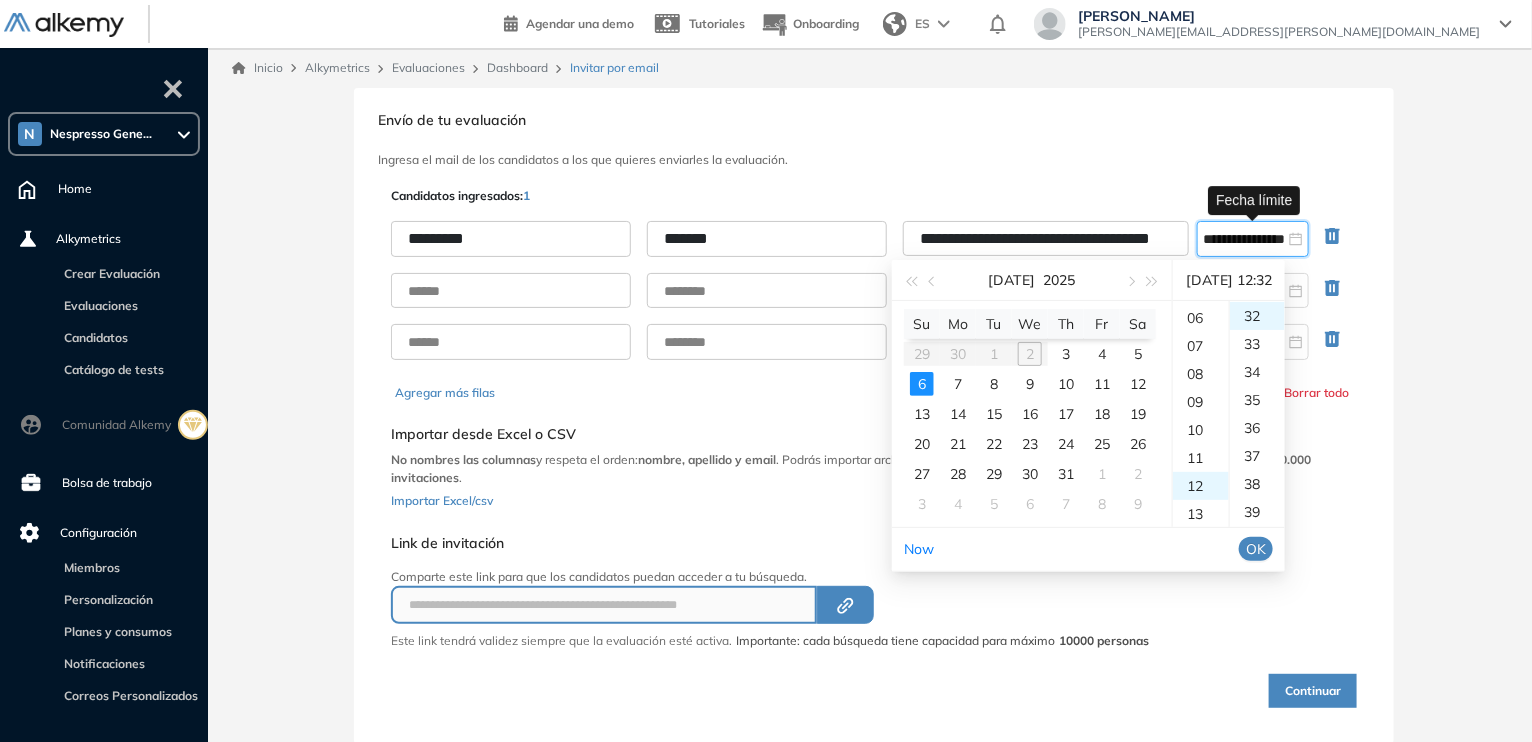 scroll, scrollTop: 138, scrollLeft: 0, axis: vertical 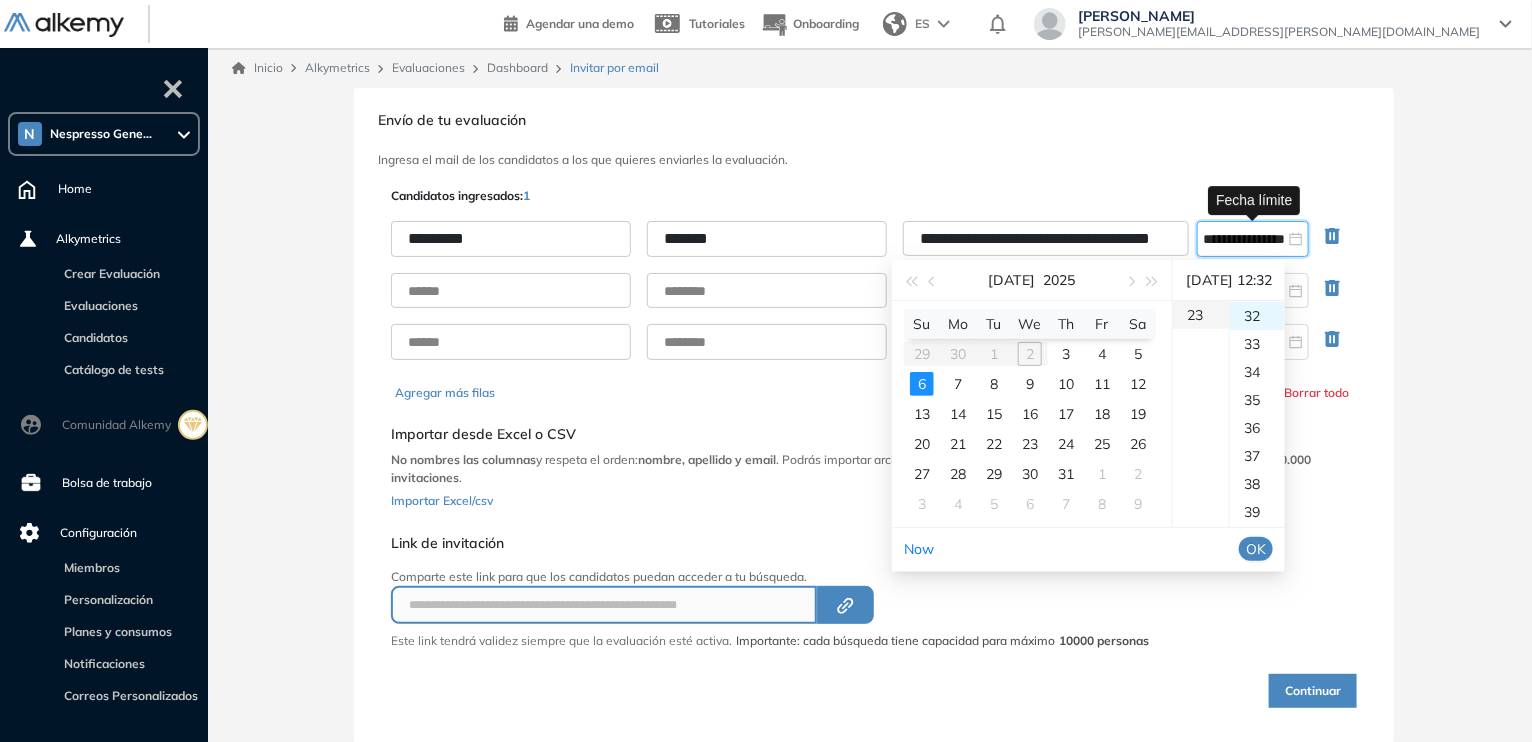 click on "23" at bounding box center [1201, 315] 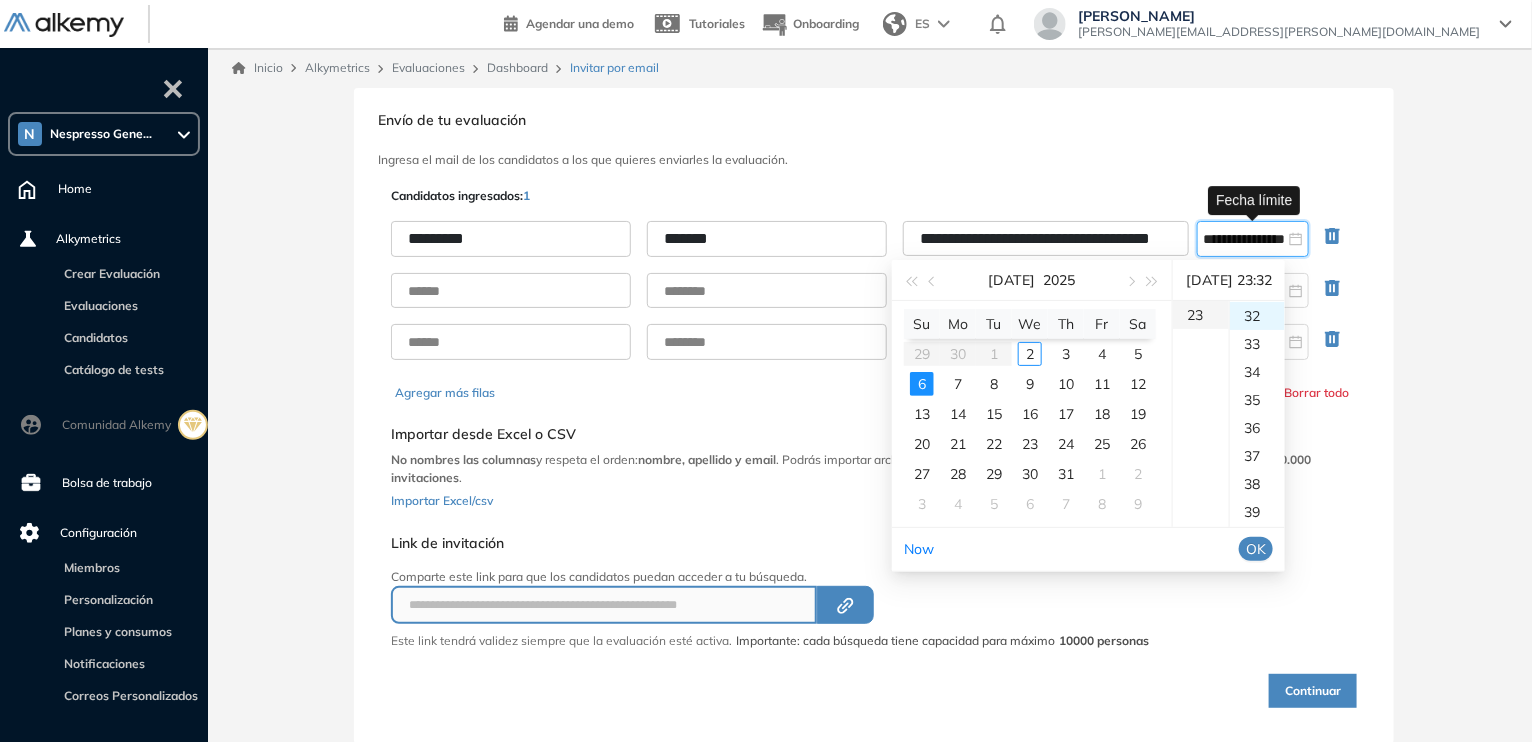 click on "23" at bounding box center [1201, 315] 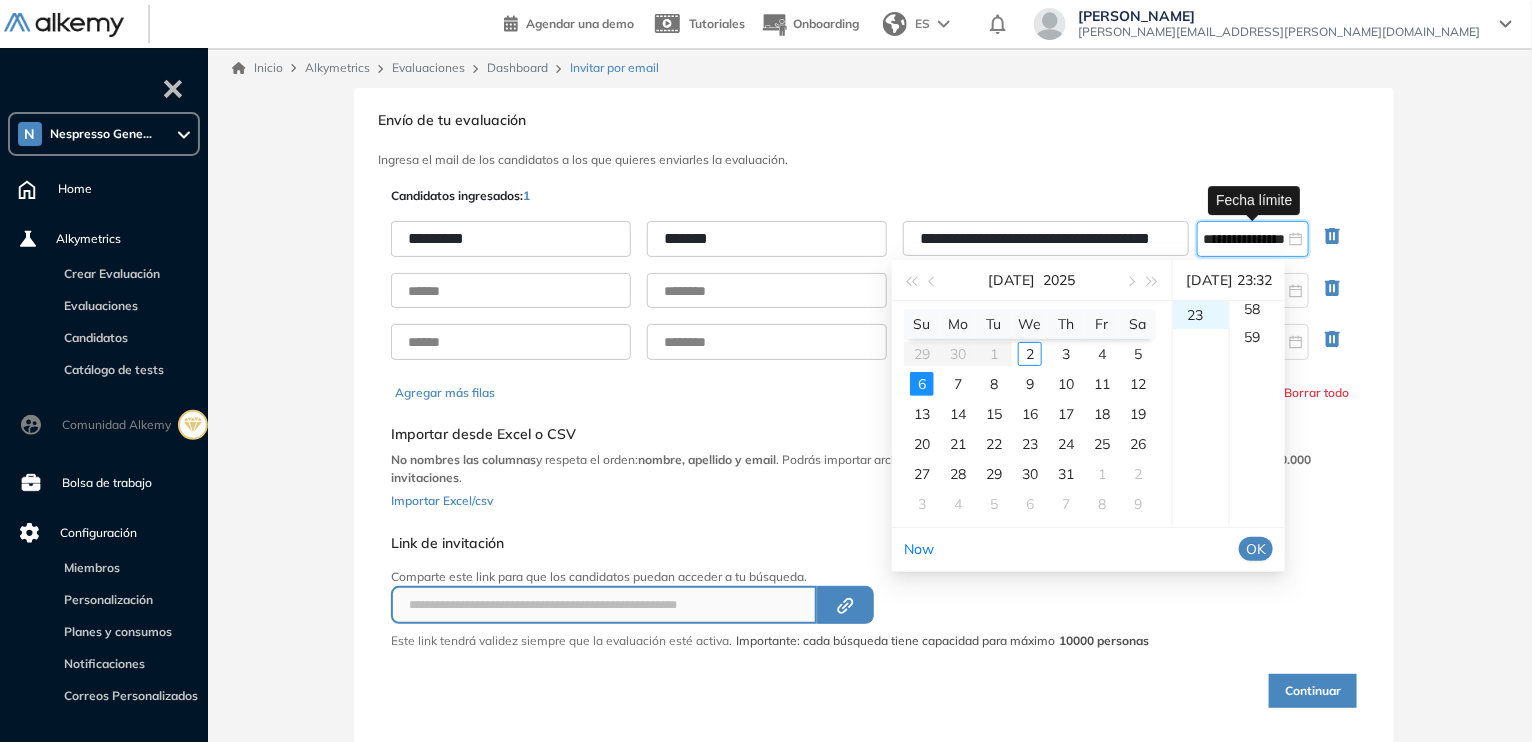scroll, scrollTop: 1651, scrollLeft: 0, axis: vertical 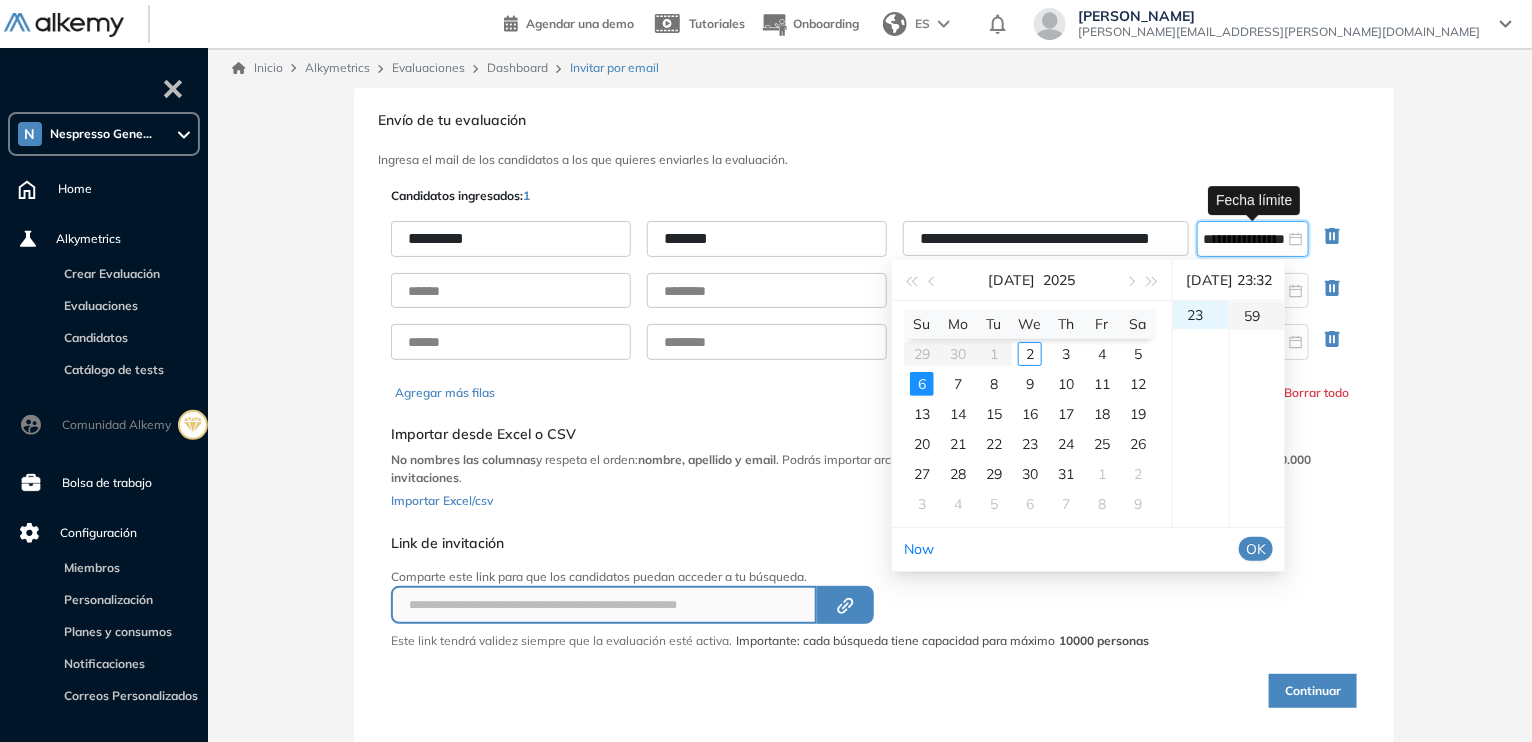 click on "59" at bounding box center [1257, 316] 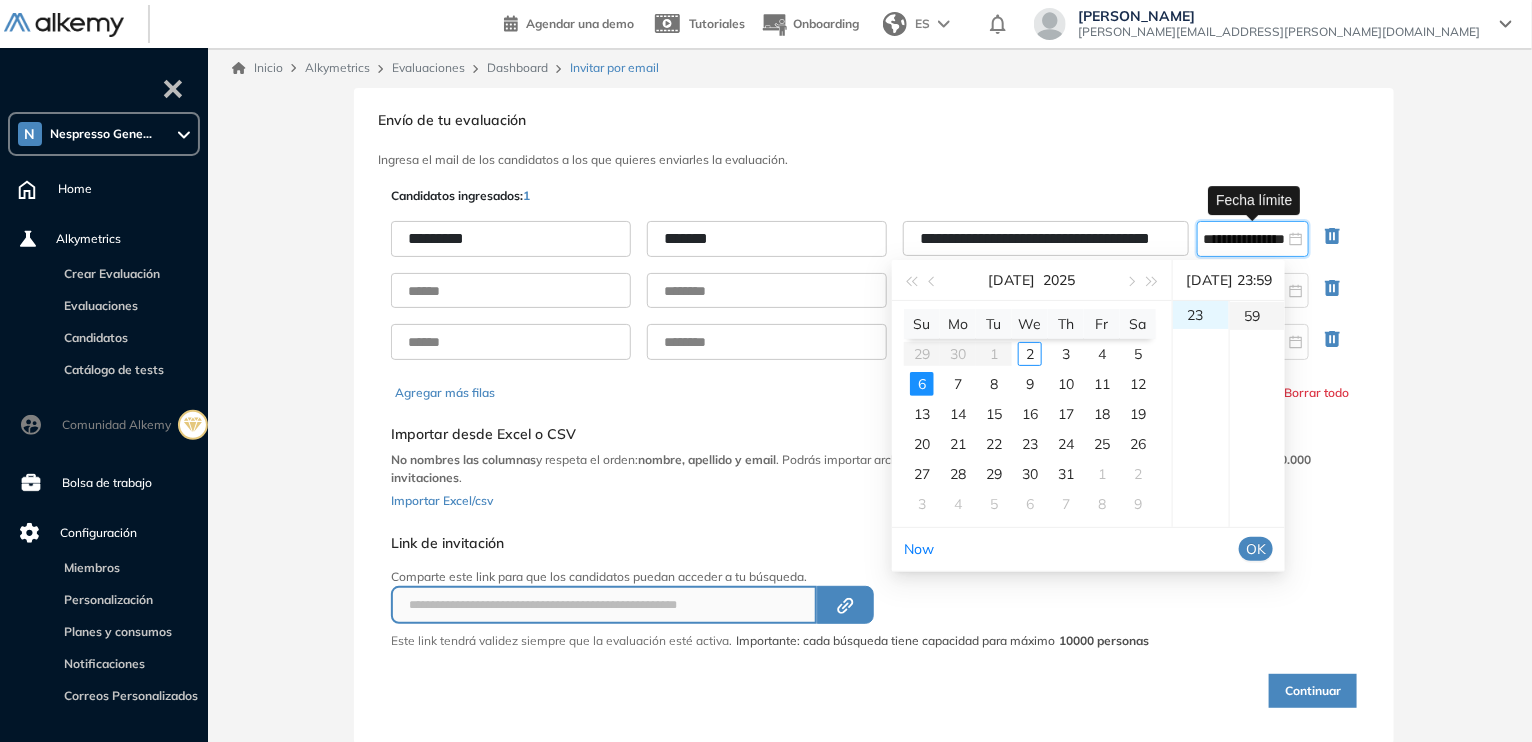 type on "**********" 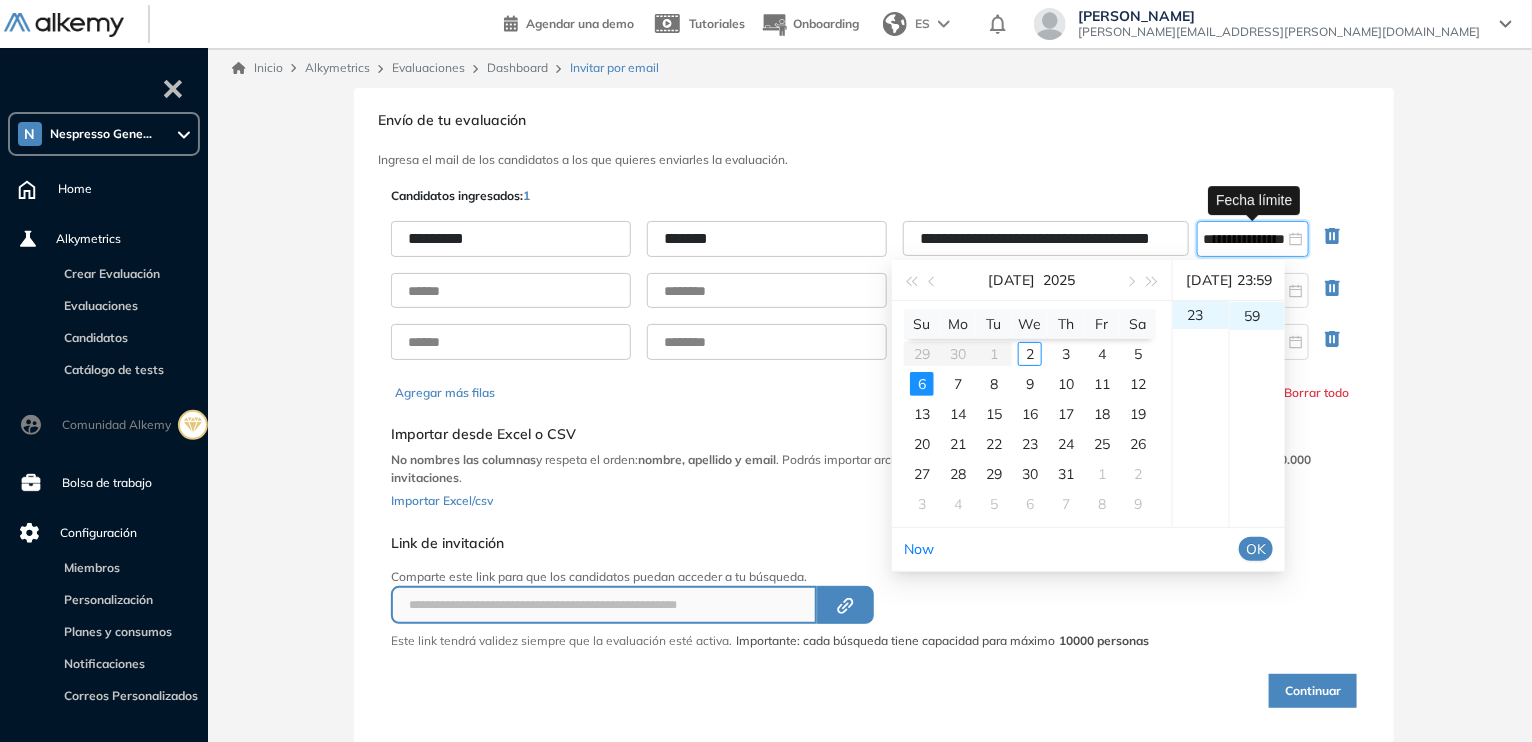 click on "OK" at bounding box center [1256, 549] 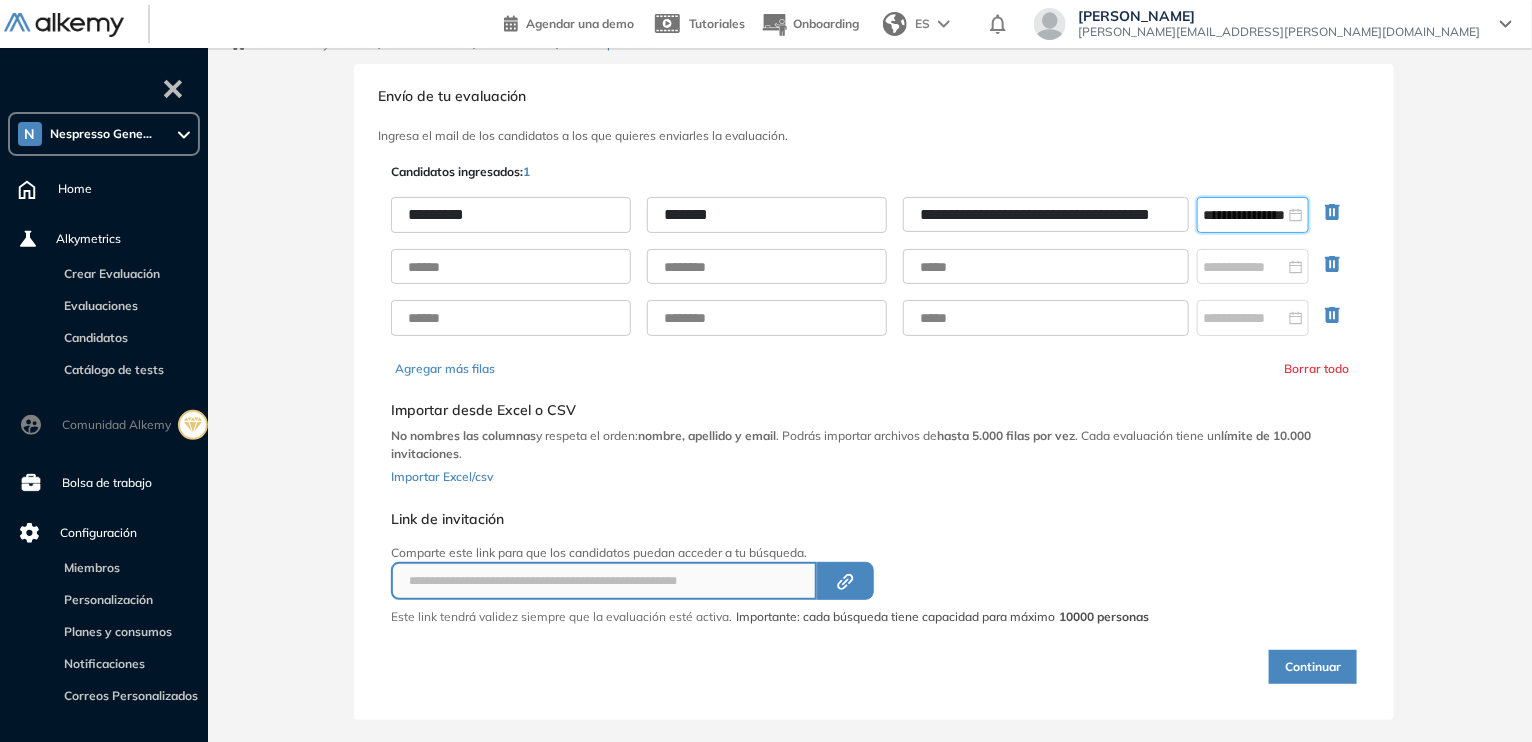 scroll, scrollTop: 47, scrollLeft: 0, axis: vertical 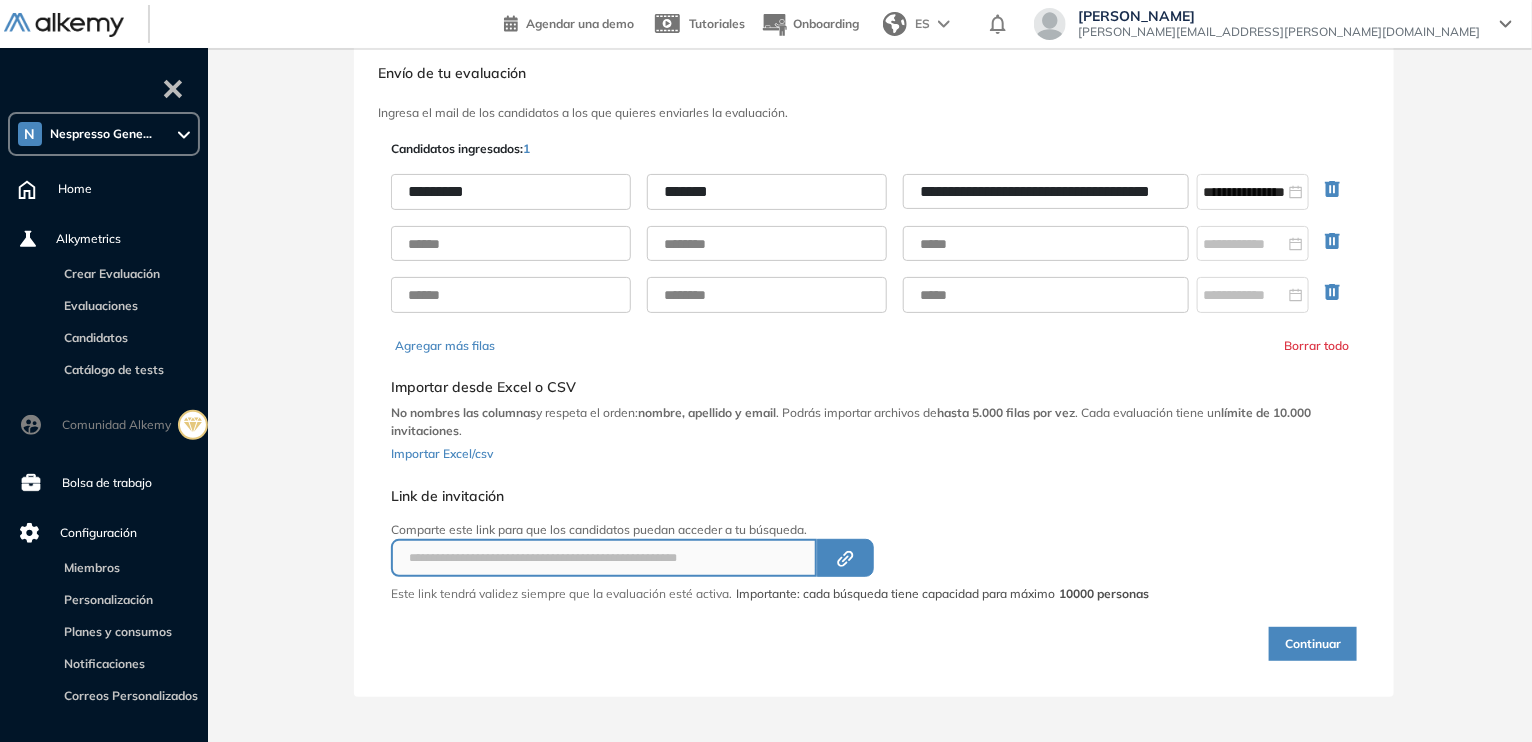 click on "Continuar" at bounding box center [1313, 644] 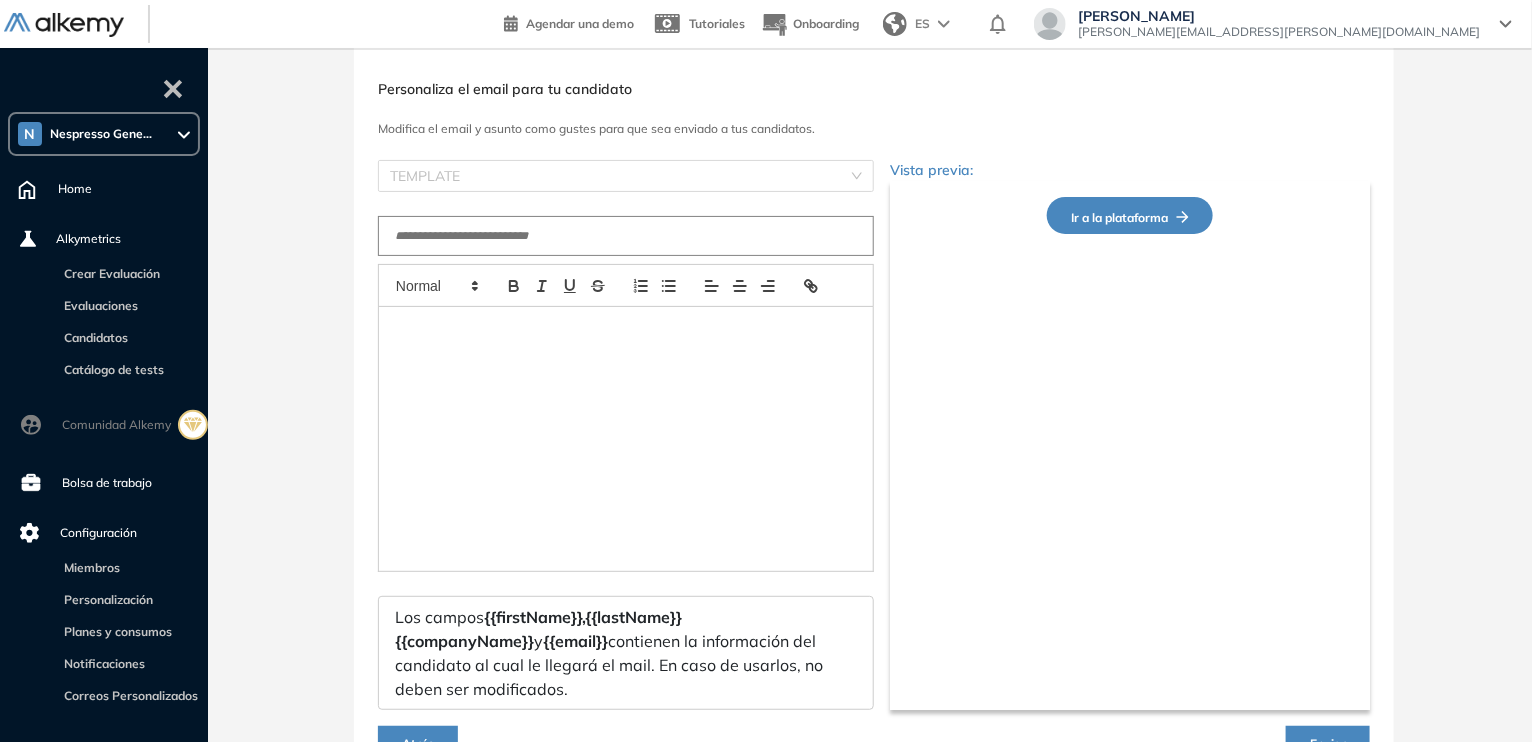 type on "**********" 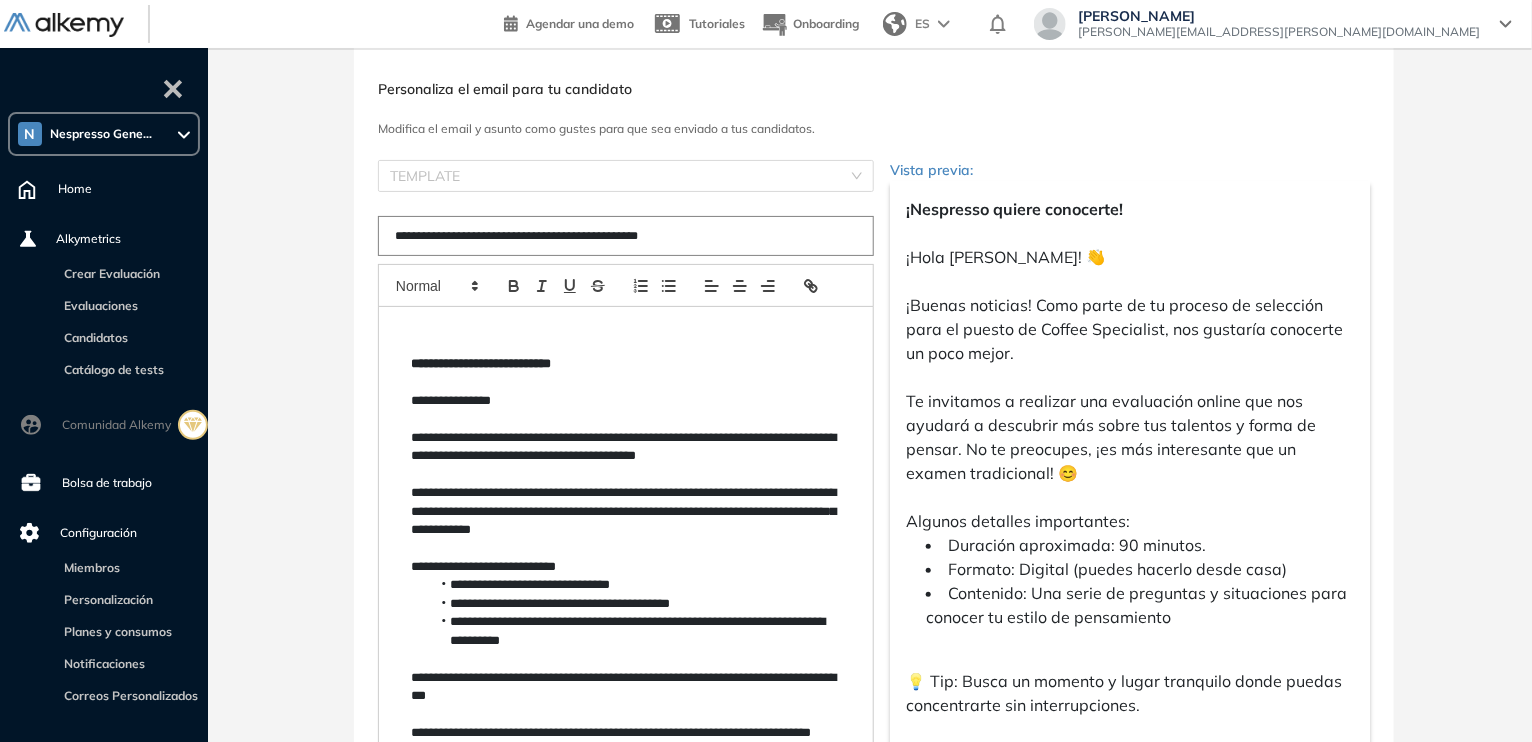 drag, startPoint x: 484, startPoint y: 399, endPoint x: 506, endPoint y: 378, distance: 30.413813 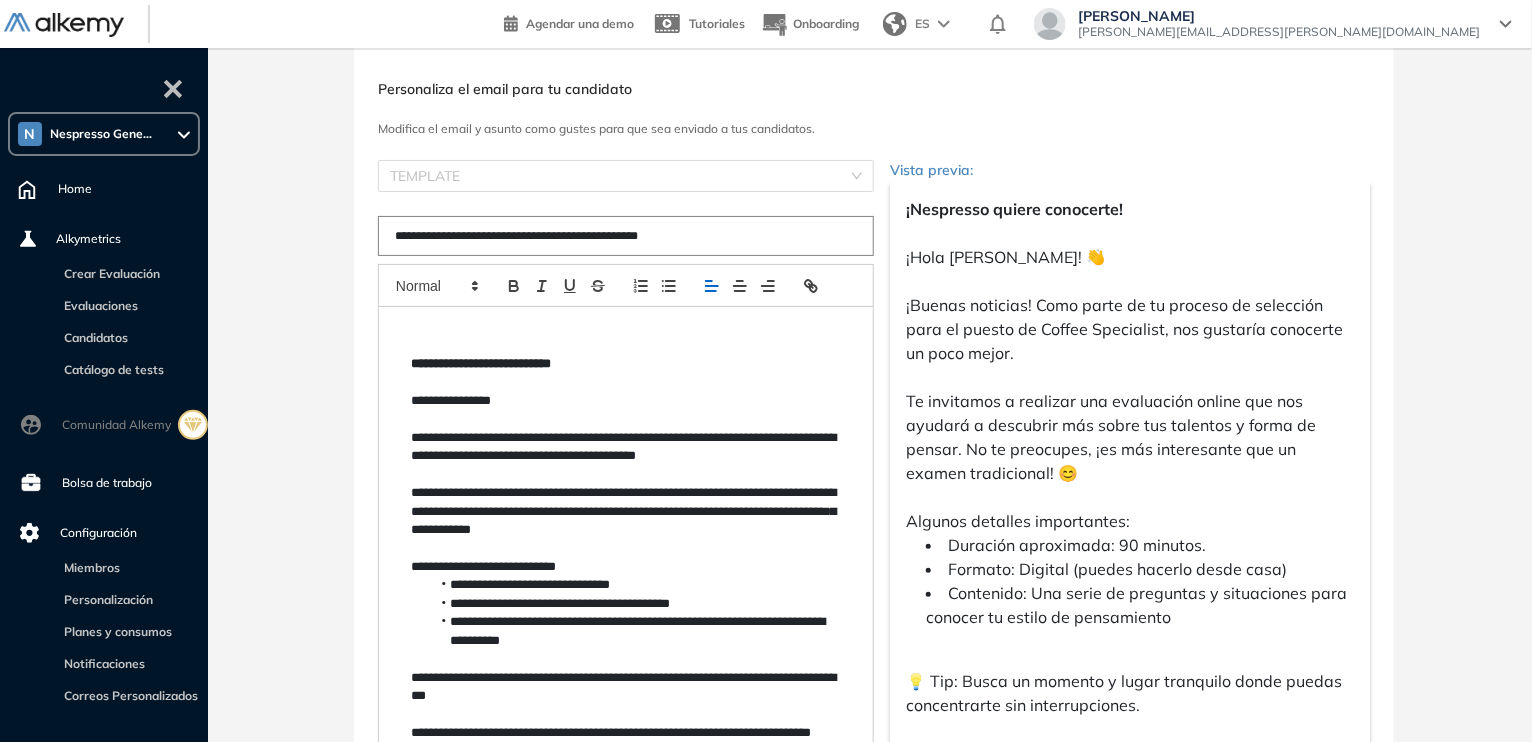 type 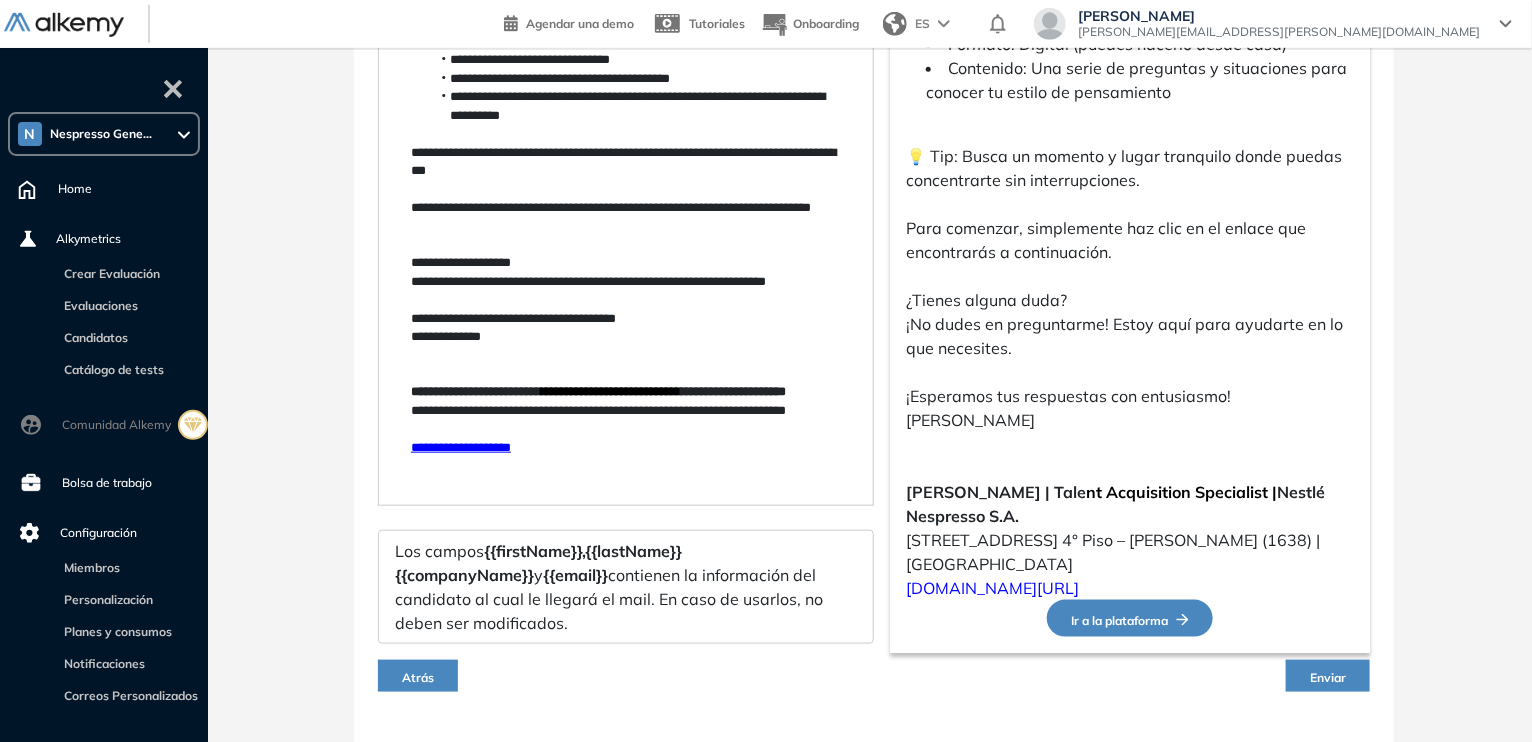 scroll, scrollTop: 610, scrollLeft: 0, axis: vertical 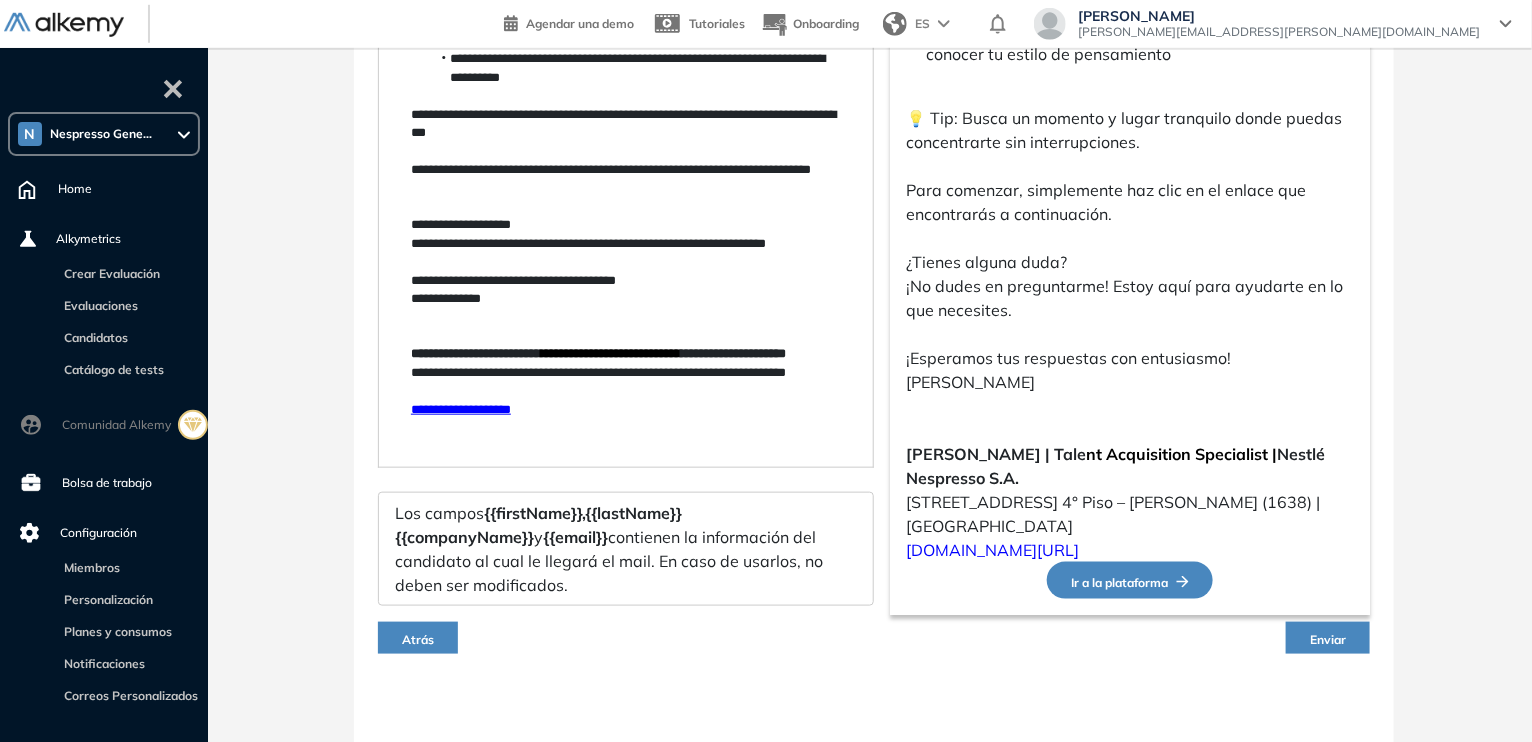 click on "Enviar" at bounding box center (1328, 639) 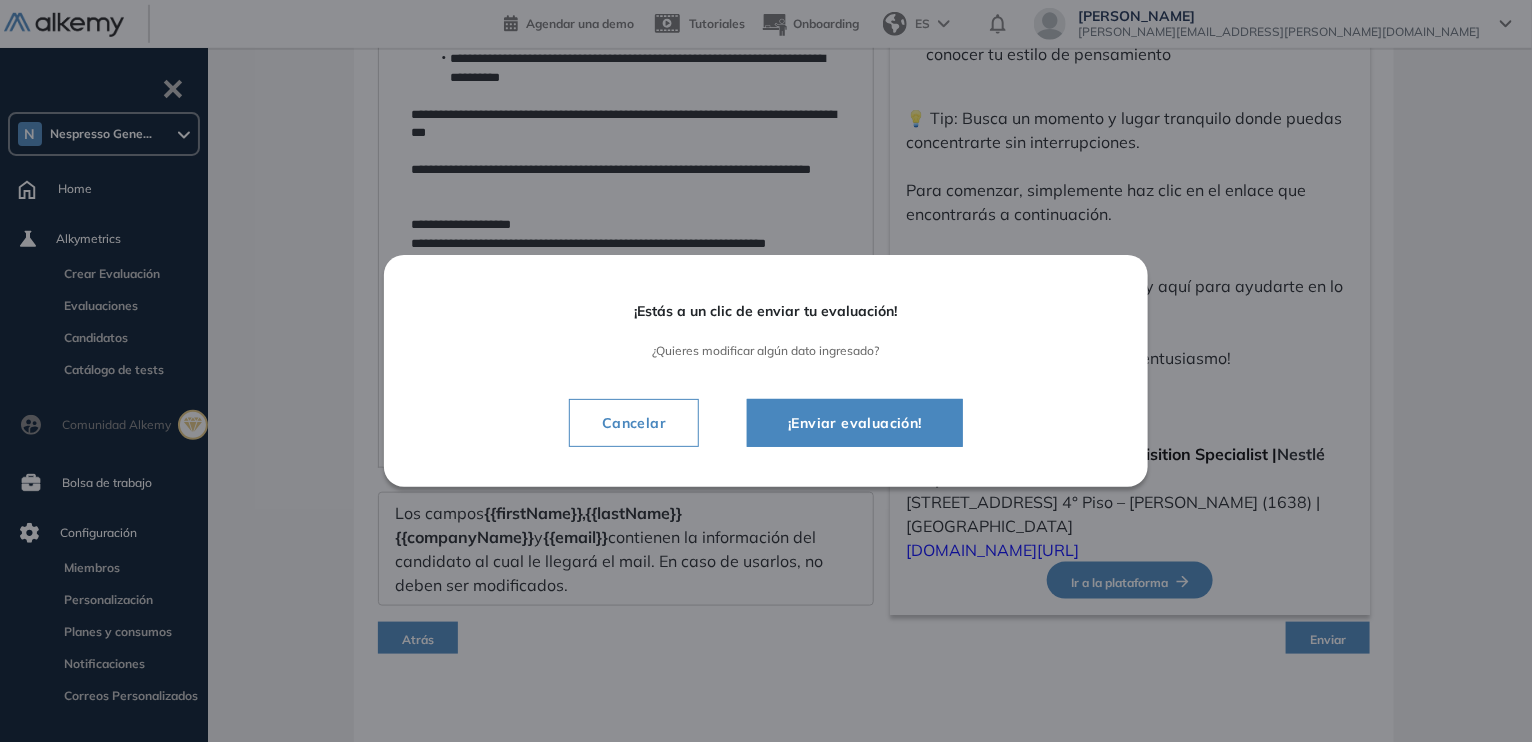 click on "¡Enviar evaluación!" at bounding box center [855, 423] 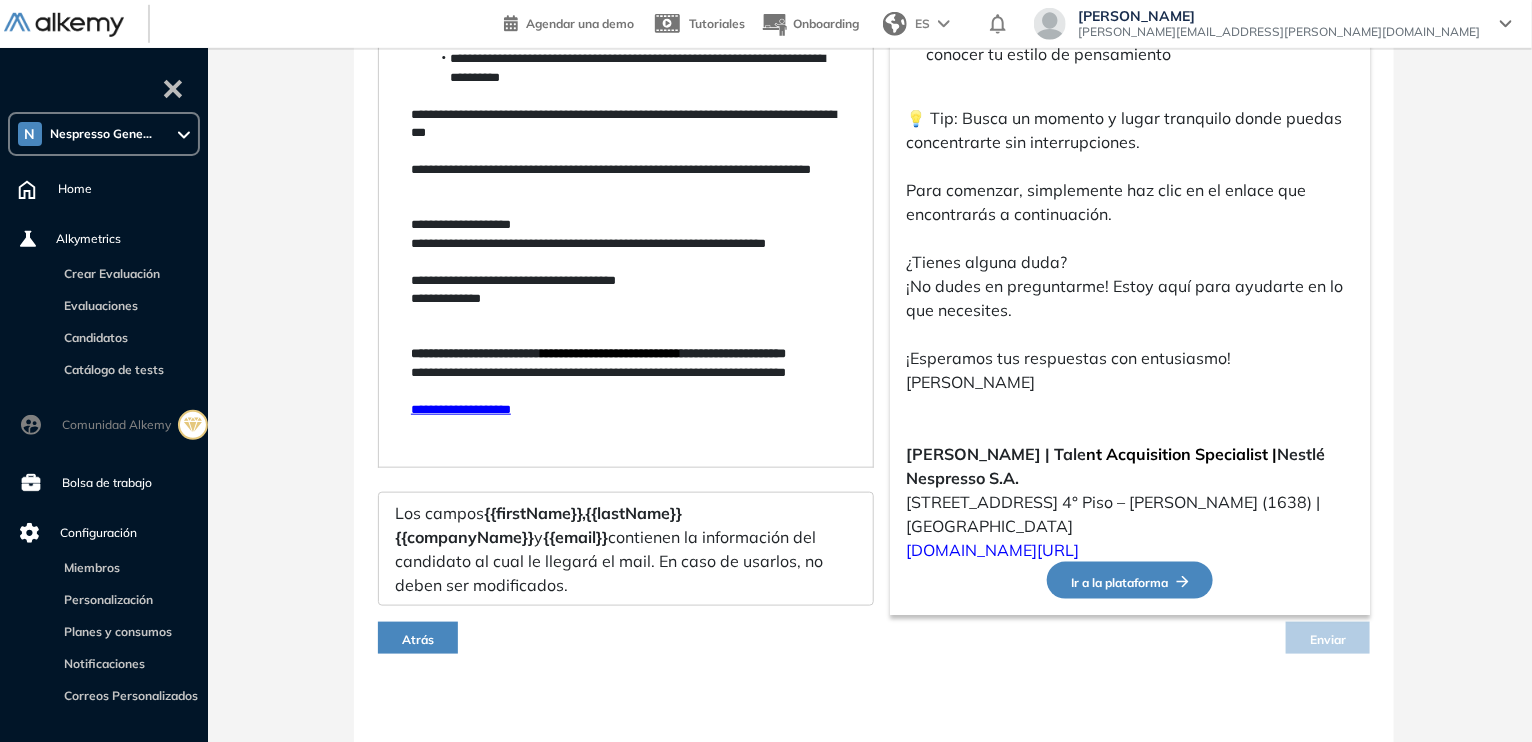 scroll, scrollTop: 139, scrollLeft: 0, axis: vertical 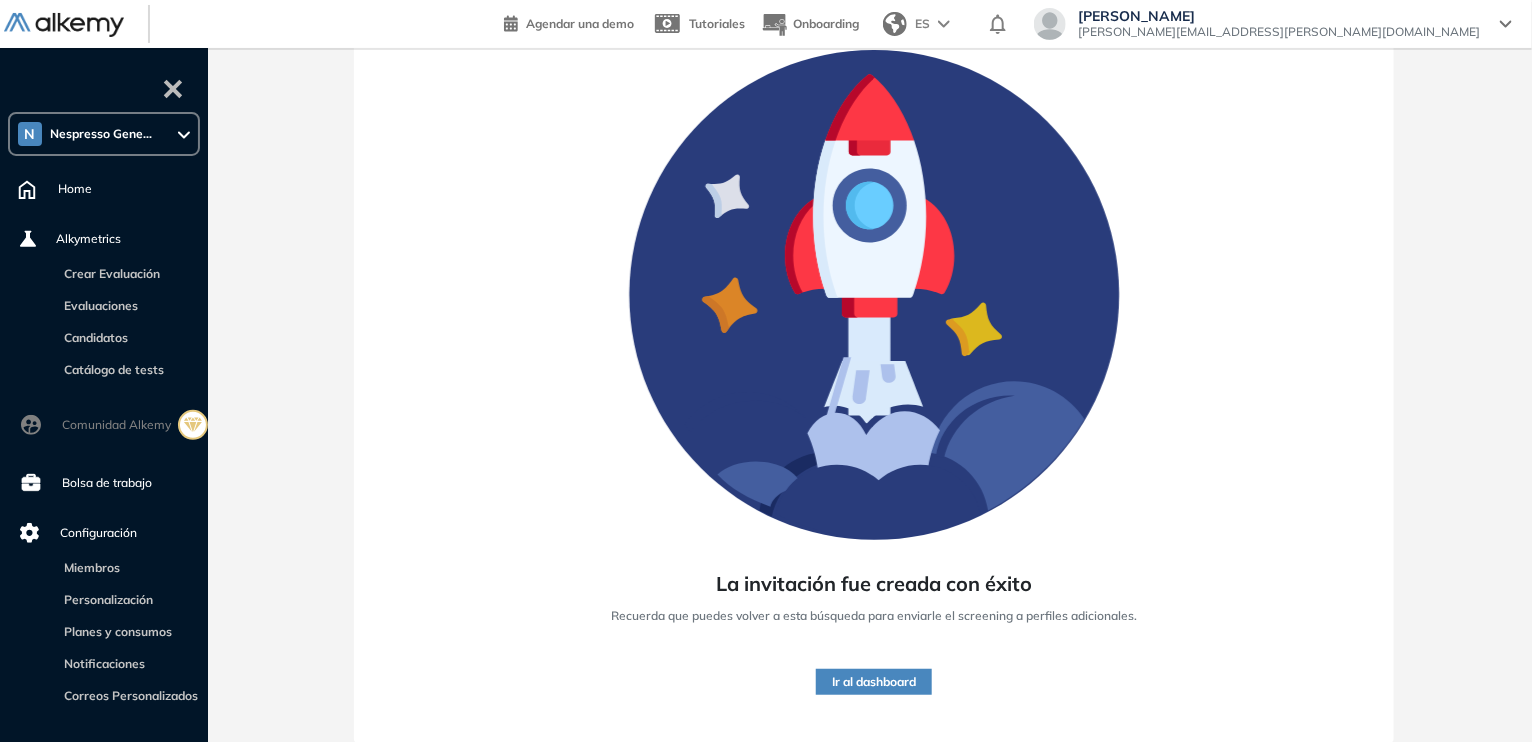 click on "La invitación fue creada con éxito Recuerda que puedes volver a esta búsqueda para enviarle el screening a perfiles adicionales. Ir al dashboard" at bounding box center (874, 366) 